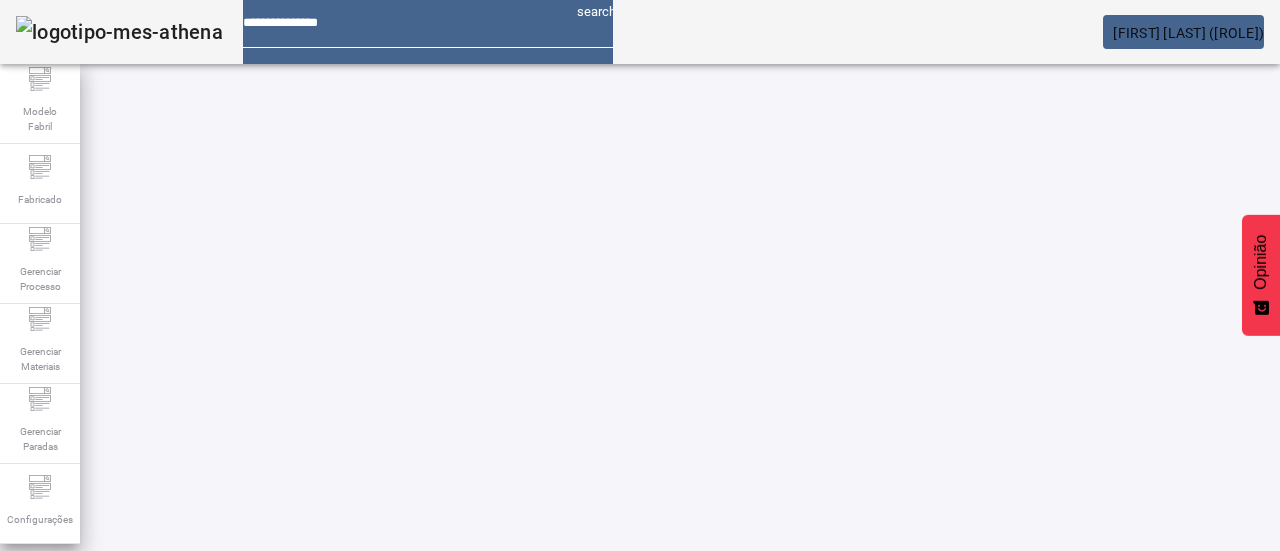 scroll, scrollTop: 0, scrollLeft: 0, axis: both 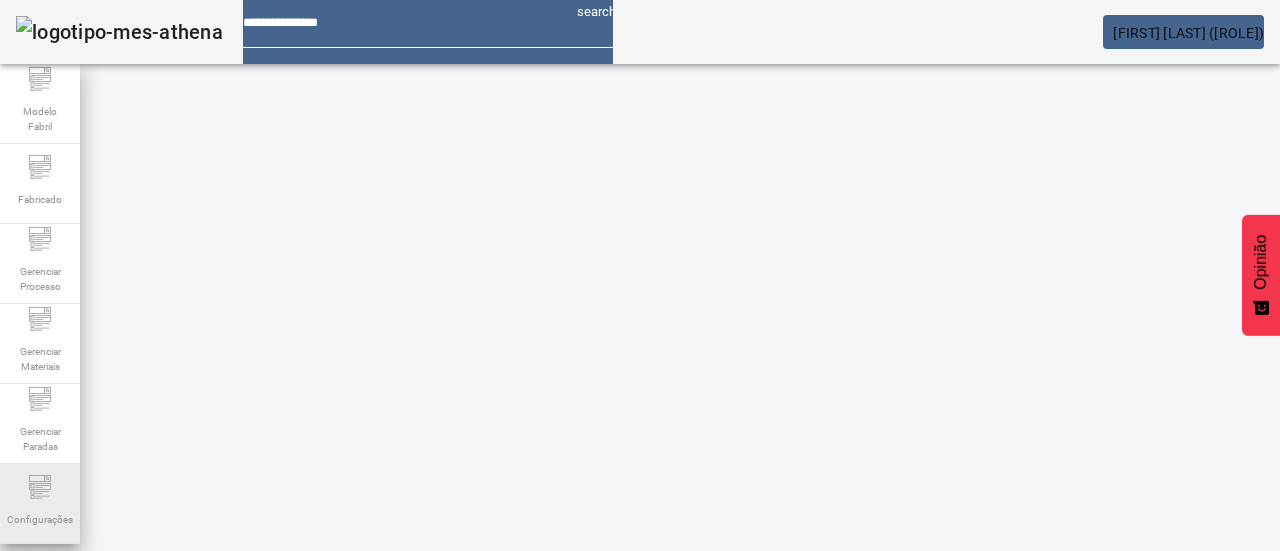 click on "Configurações" 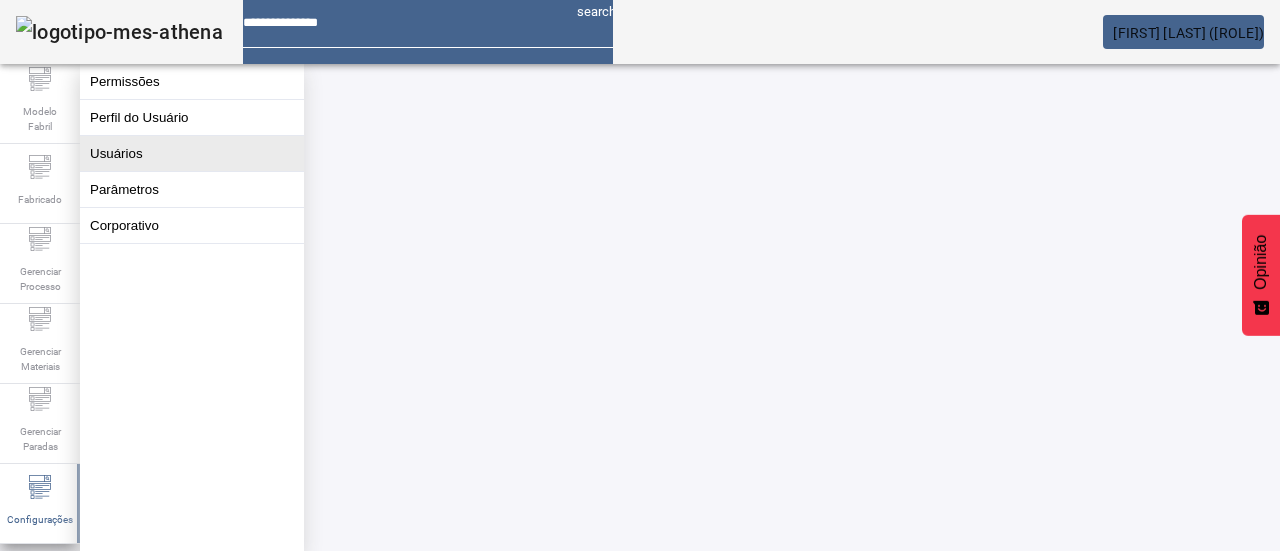 click on "Usuários" 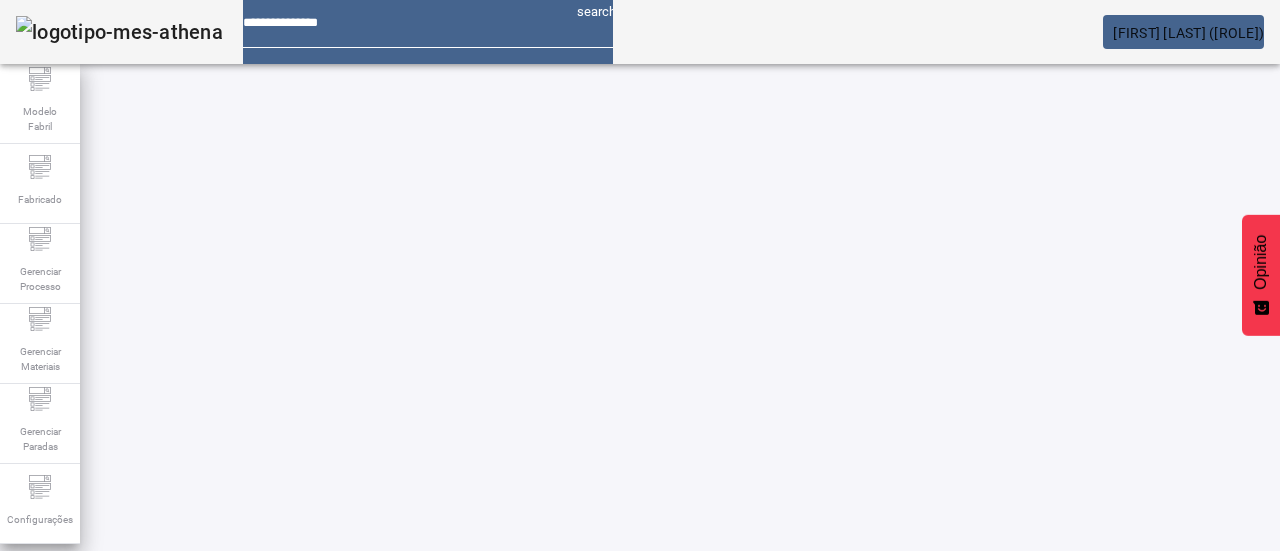 click 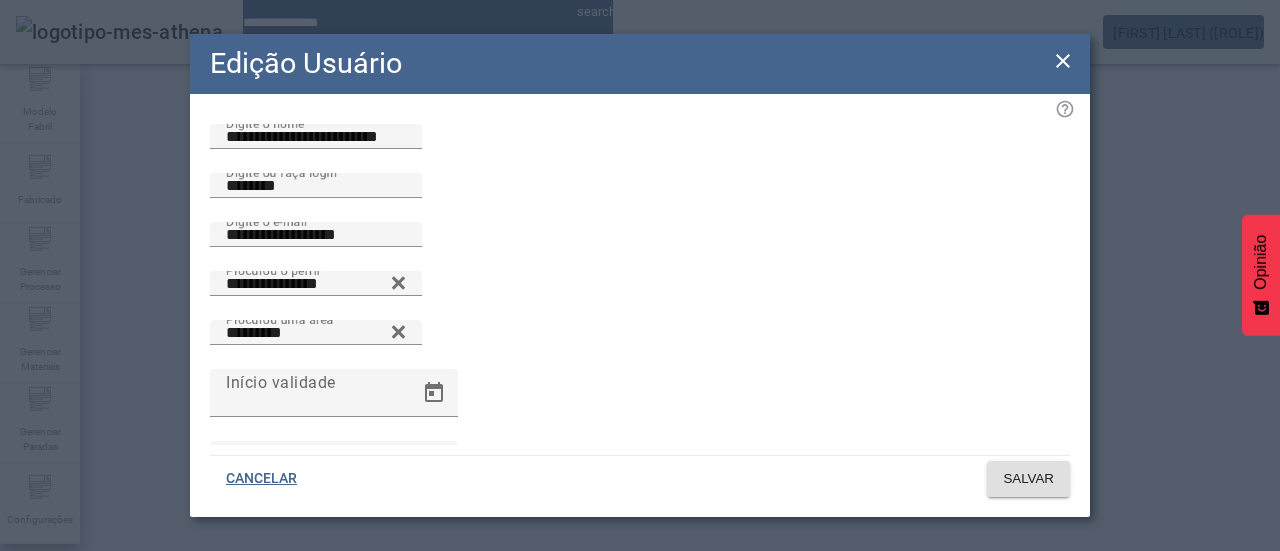 click 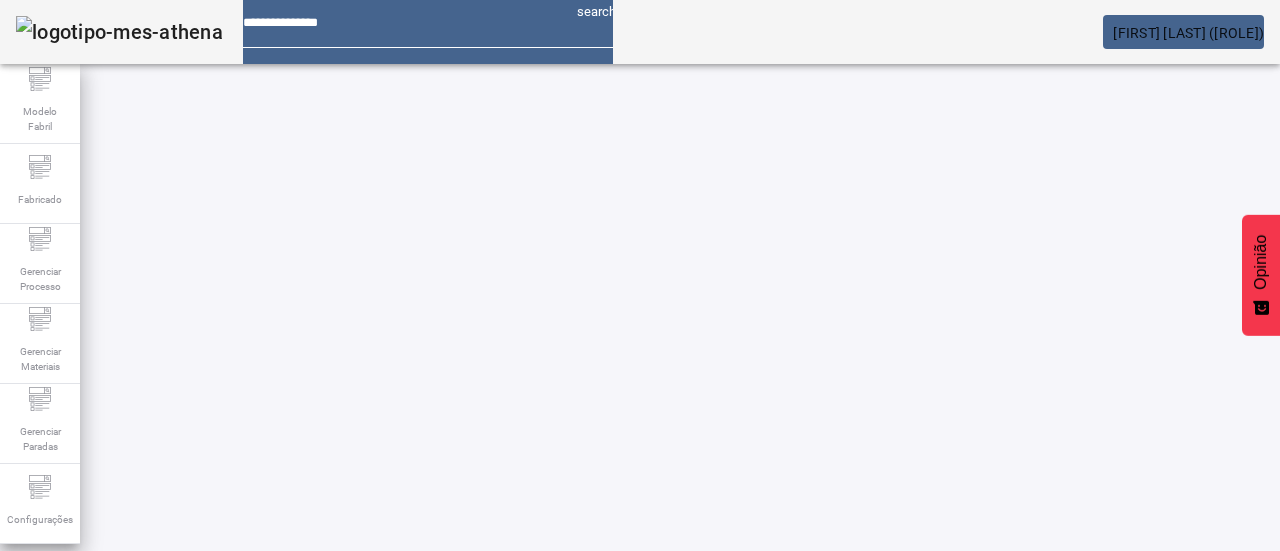 drag, startPoint x: 706, startPoint y: 251, endPoint x: 635, endPoint y: 257, distance: 71.25307 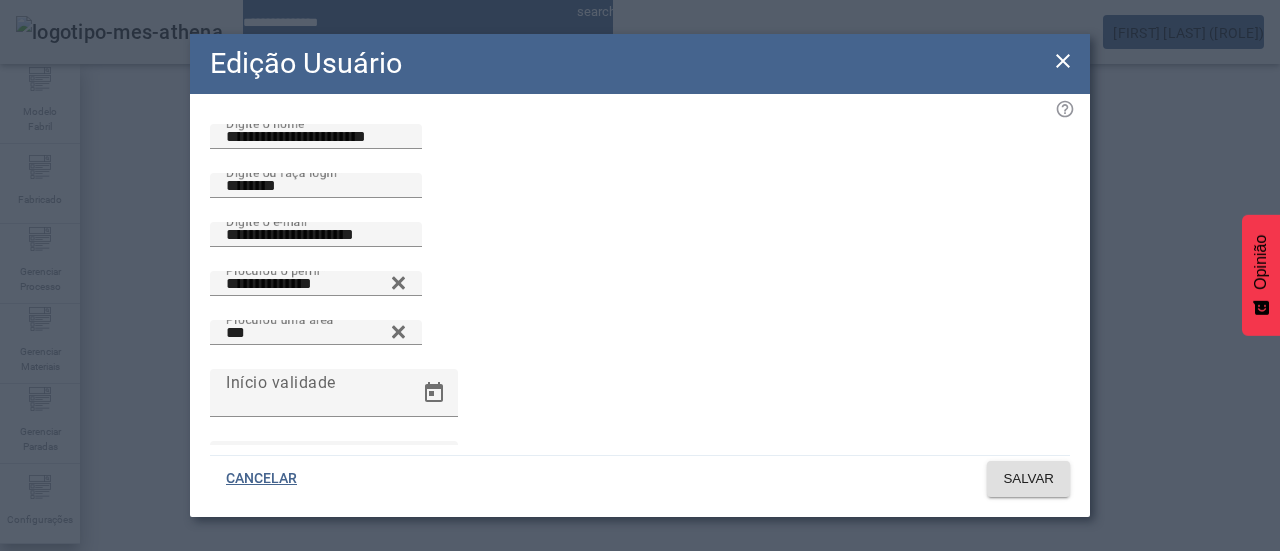 click 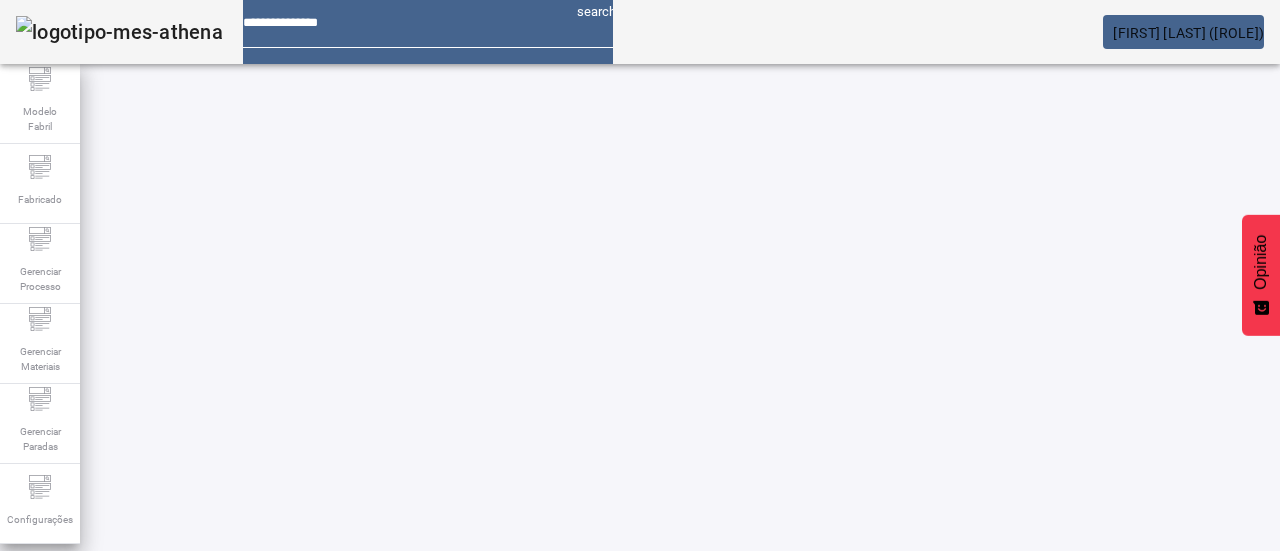 drag, startPoint x: 781, startPoint y: 247, endPoint x: 689, endPoint y: 223, distance: 95.07891 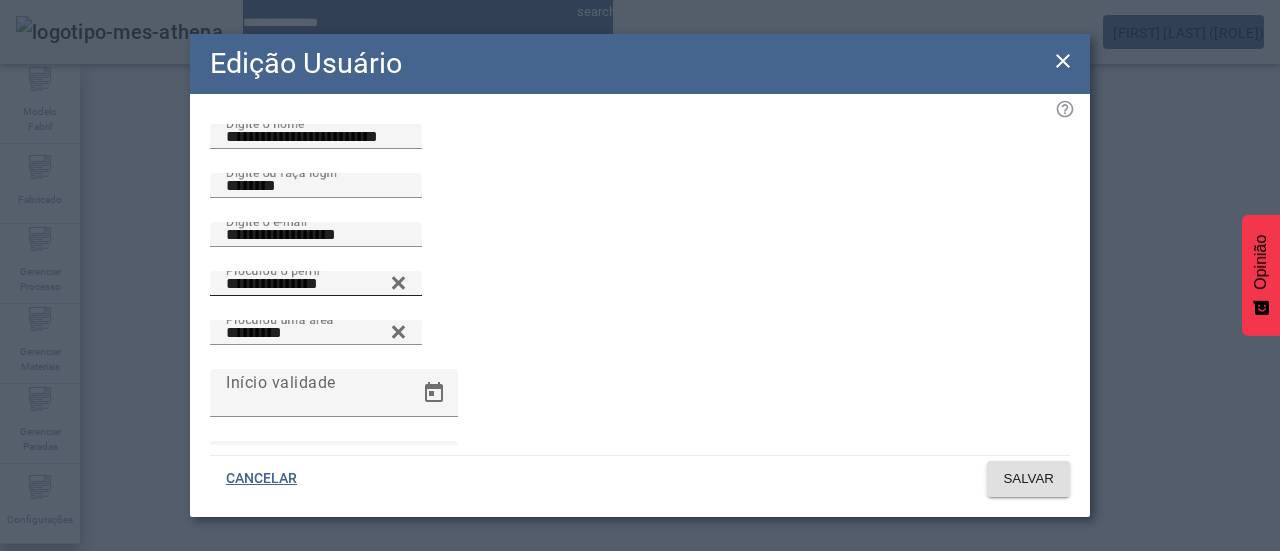 click 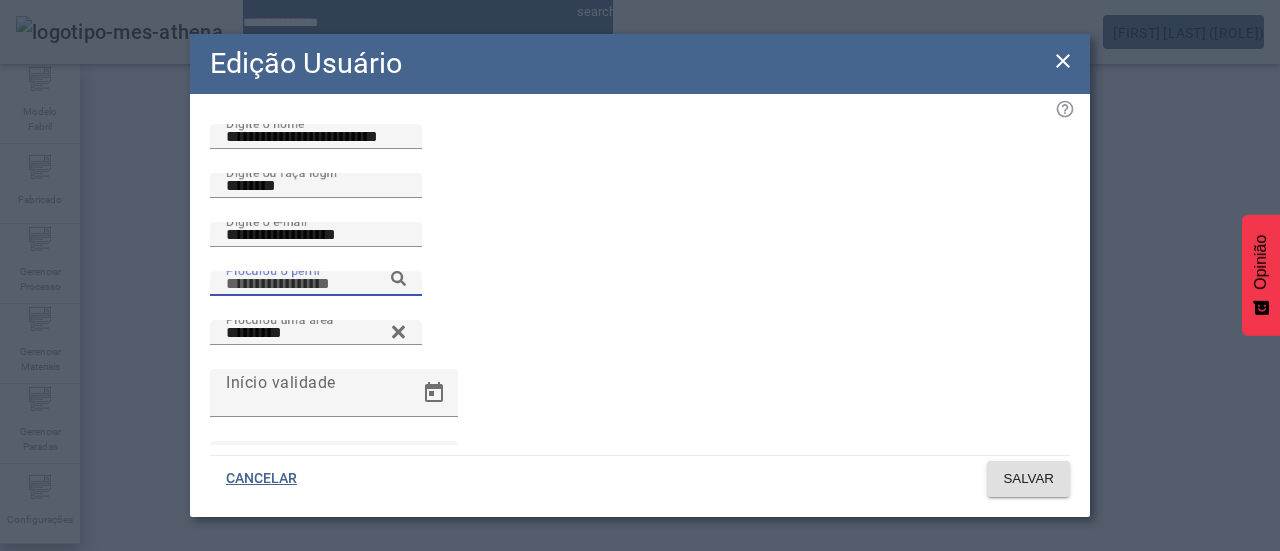 click on "Procurou o perfil" at bounding box center (316, 284) 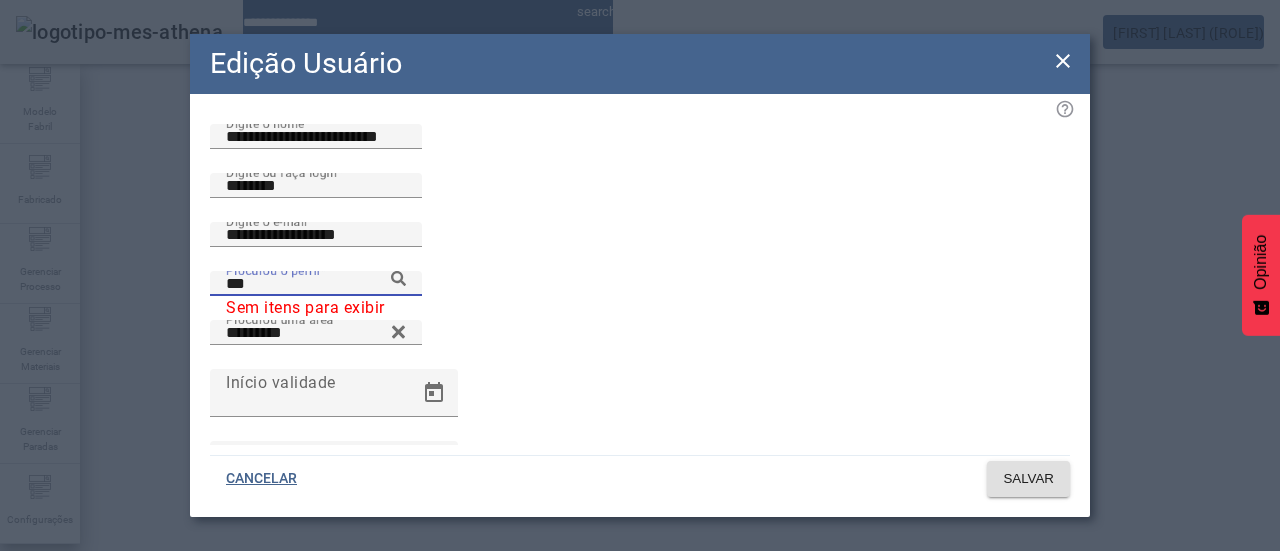 type on "***" 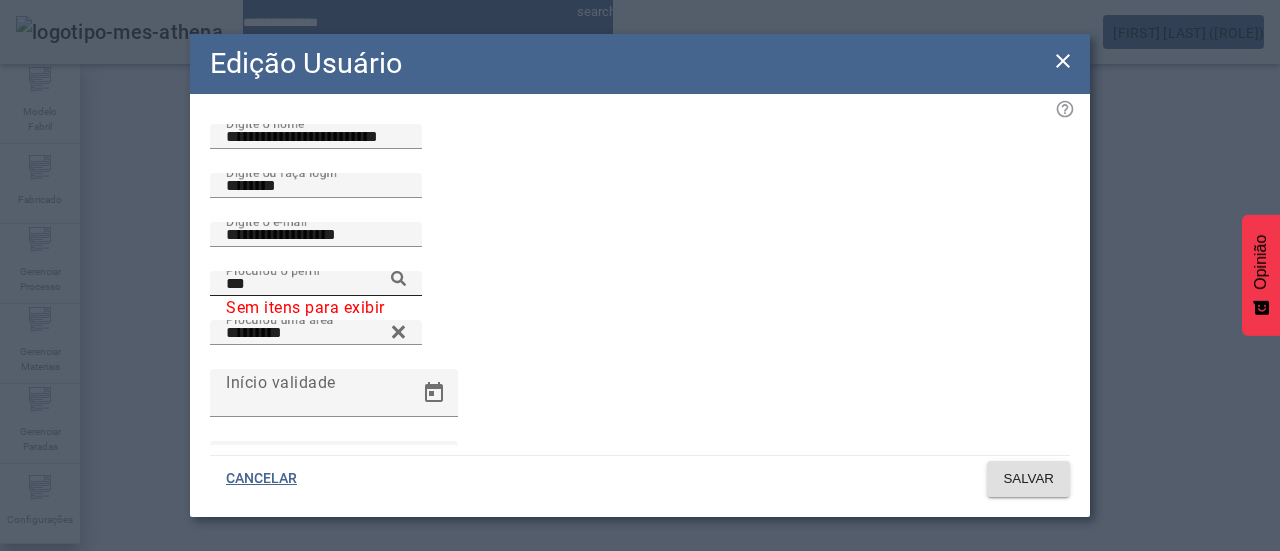 click 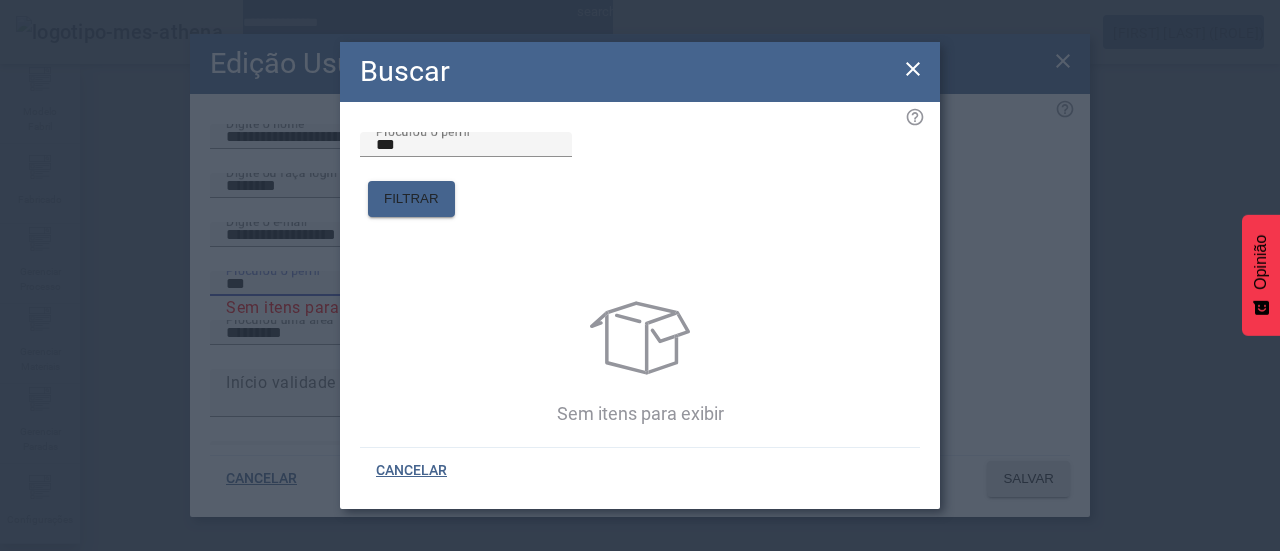 click 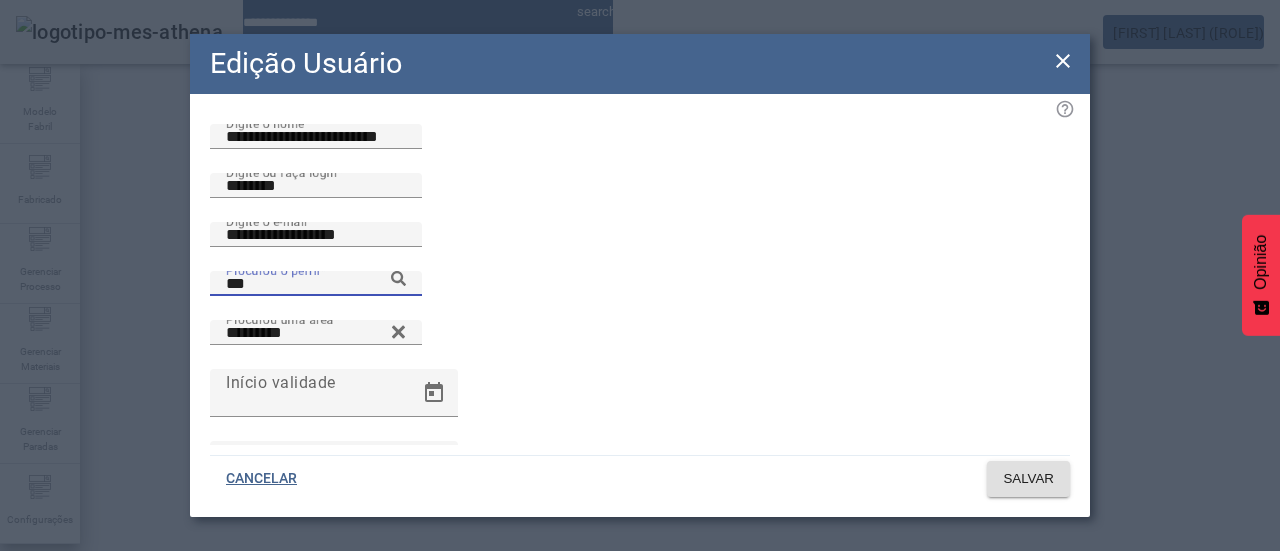 drag, startPoint x: 246, startPoint y: 389, endPoint x: 168, endPoint y: 387, distance: 78.025635 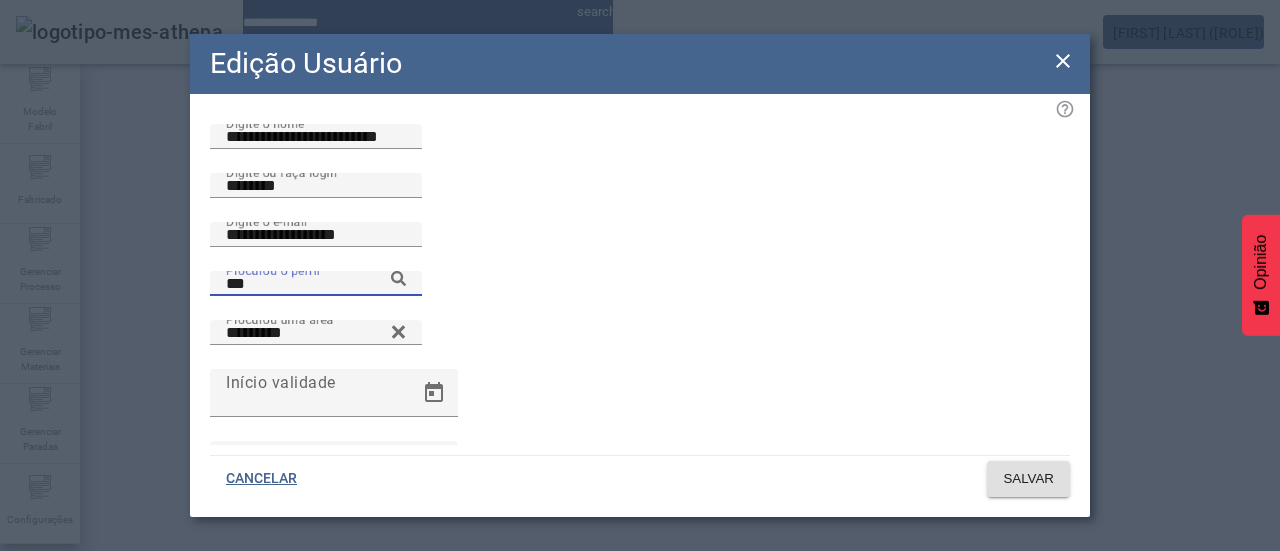 scroll, scrollTop: 0, scrollLeft: 0, axis: both 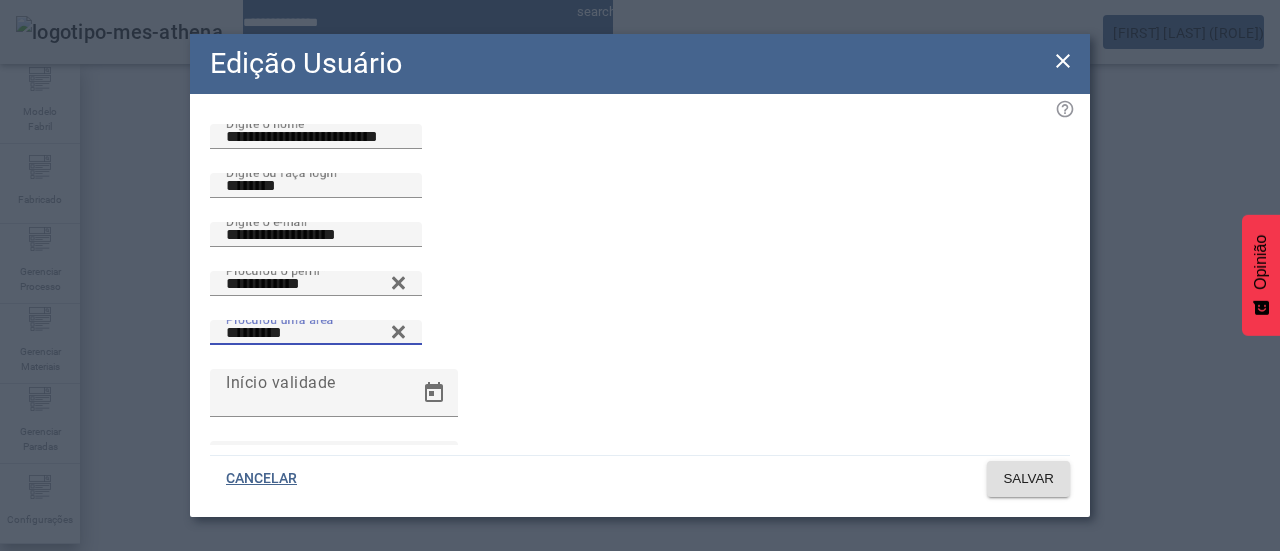 drag, startPoint x: 646, startPoint y: 399, endPoint x: 640, endPoint y: 372, distance: 27.658634 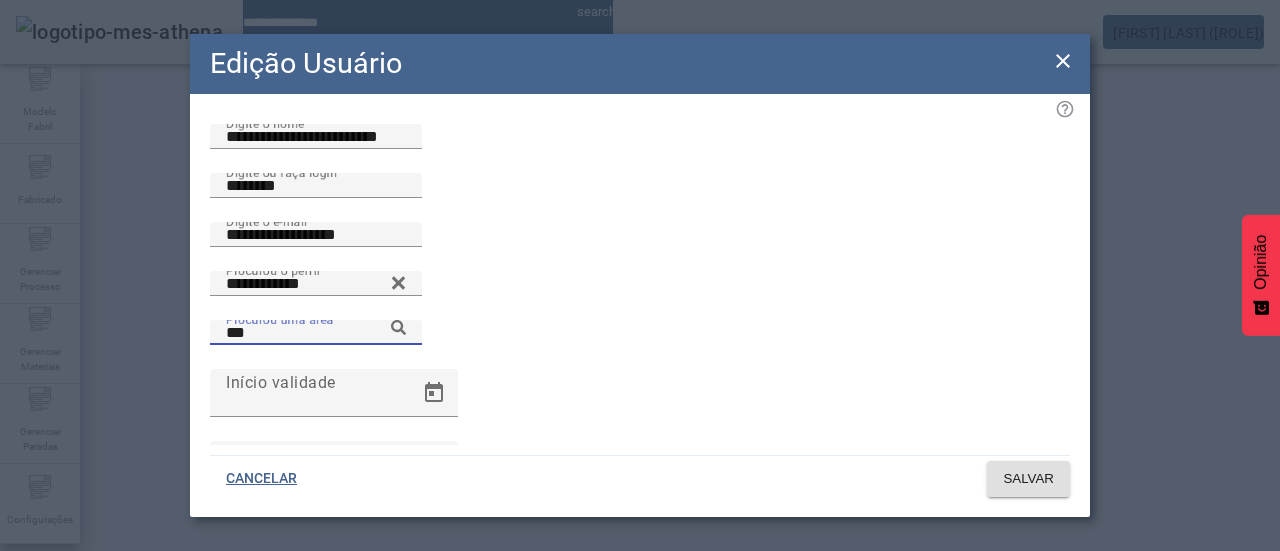 click on "ZBS" at bounding box center [203, 703] 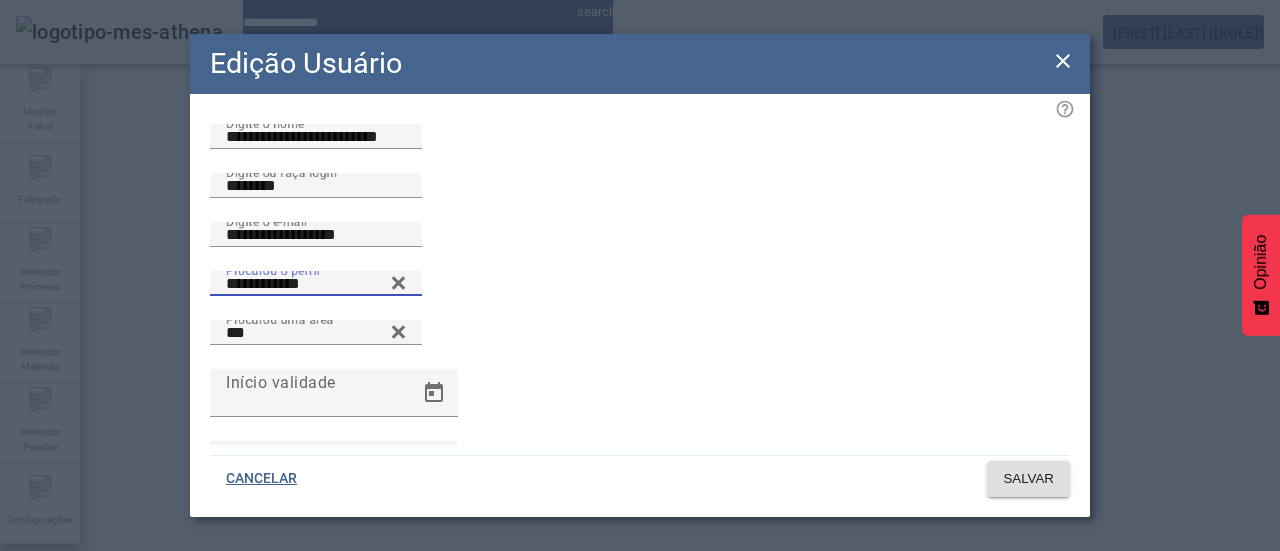 click on "**********" at bounding box center [316, 284] 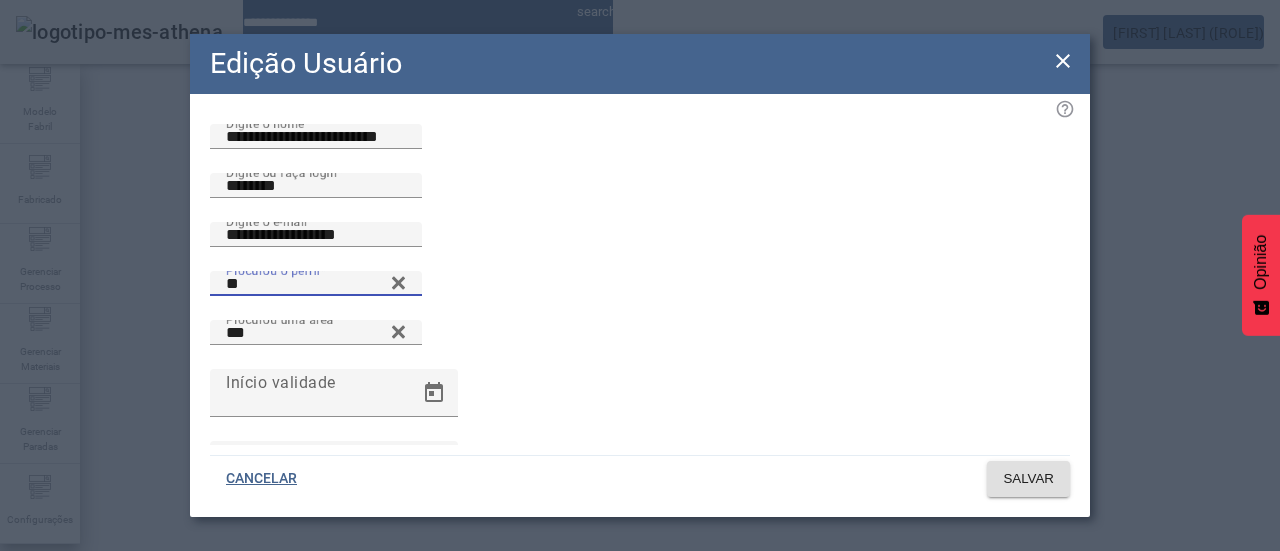type on "*" 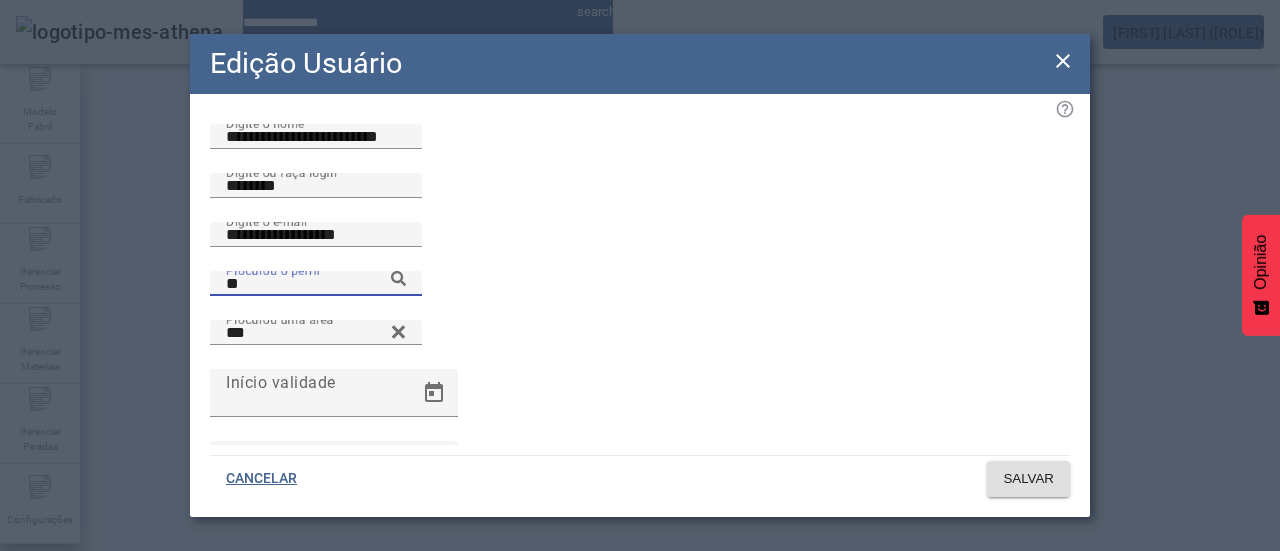 type on "*" 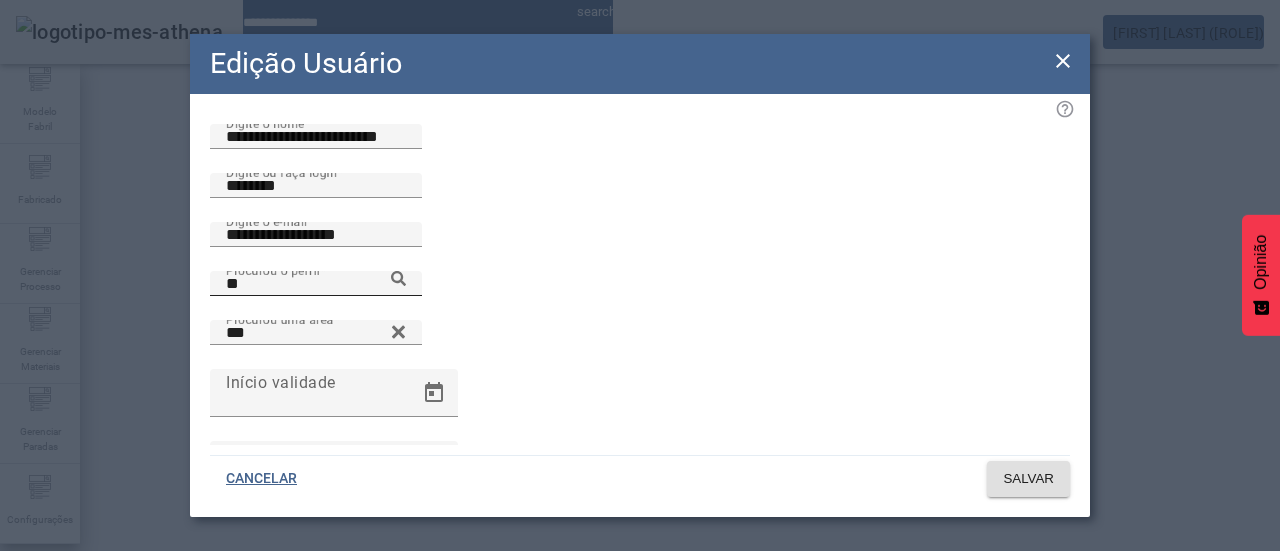 click 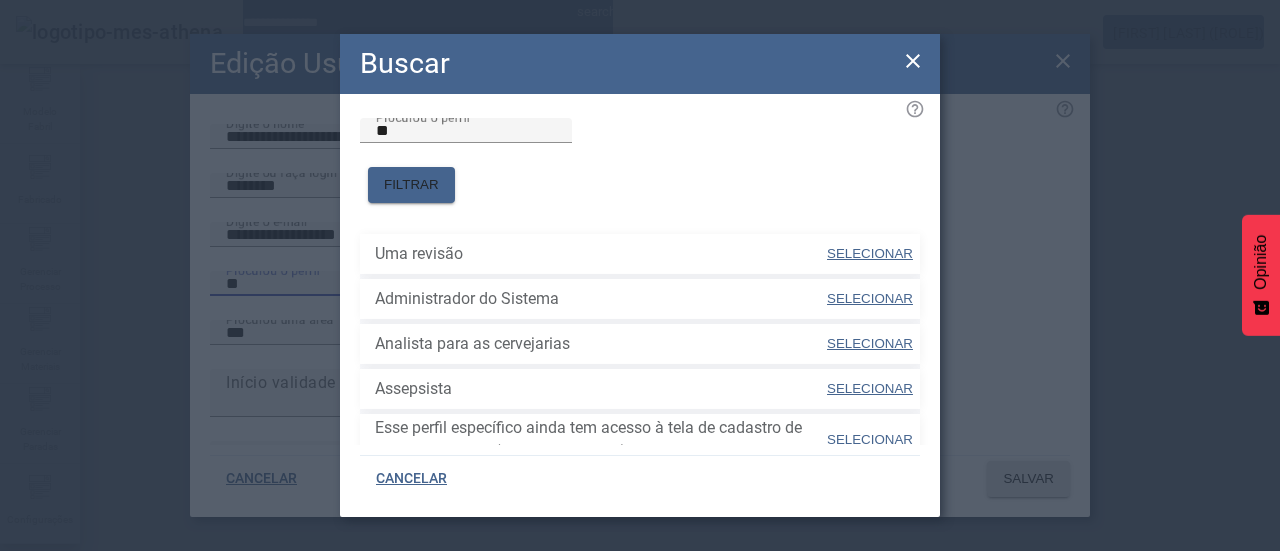 scroll, scrollTop: 0, scrollLeft: 0, axis: both 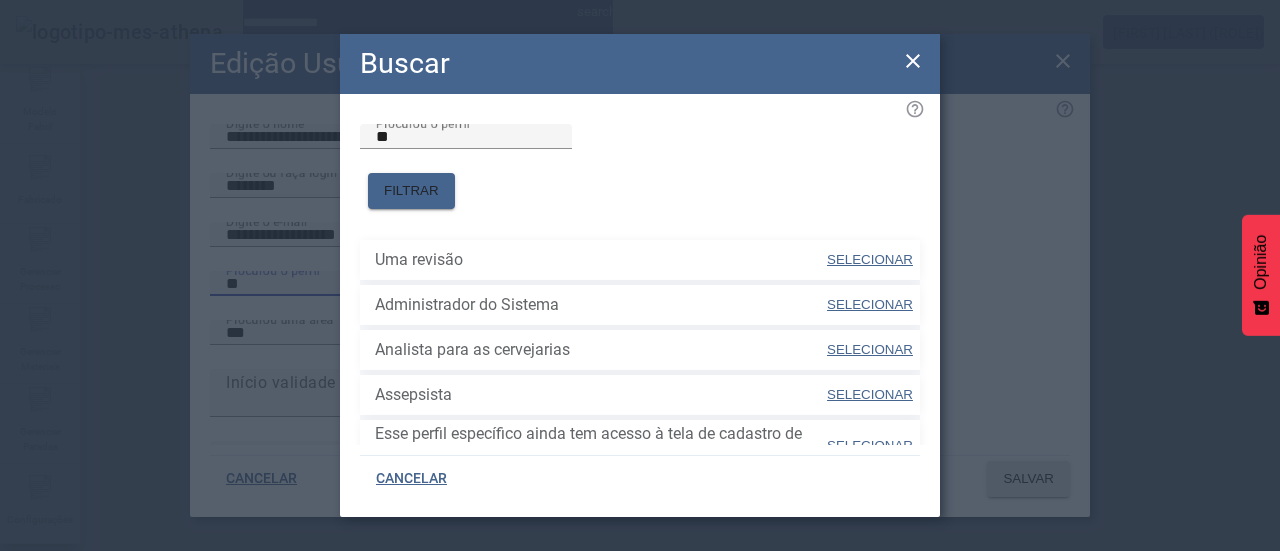 click on "Buscar Procurou o perfil ** FILTRAR Uma revisão SELECIONAR Administrador do Sistema SELECIONAR Analista para as cervejarias SELECIONAR Assepsista SELECIONAR Esse perfil específico ainda tem acesso à tela de cadastro de itens de planilha (temporariamente) SELECIONAR Qualidade do gestor SELECIONAR Permissões administrativas para o MES SELECIONAR Embalagem de pessoal SELECIONAR Processo de equipe SELECIONAR Supervisor/Analista/Fluxo de Trabalho SELECIONAR Suporte SELECIONAR CANCELAR" 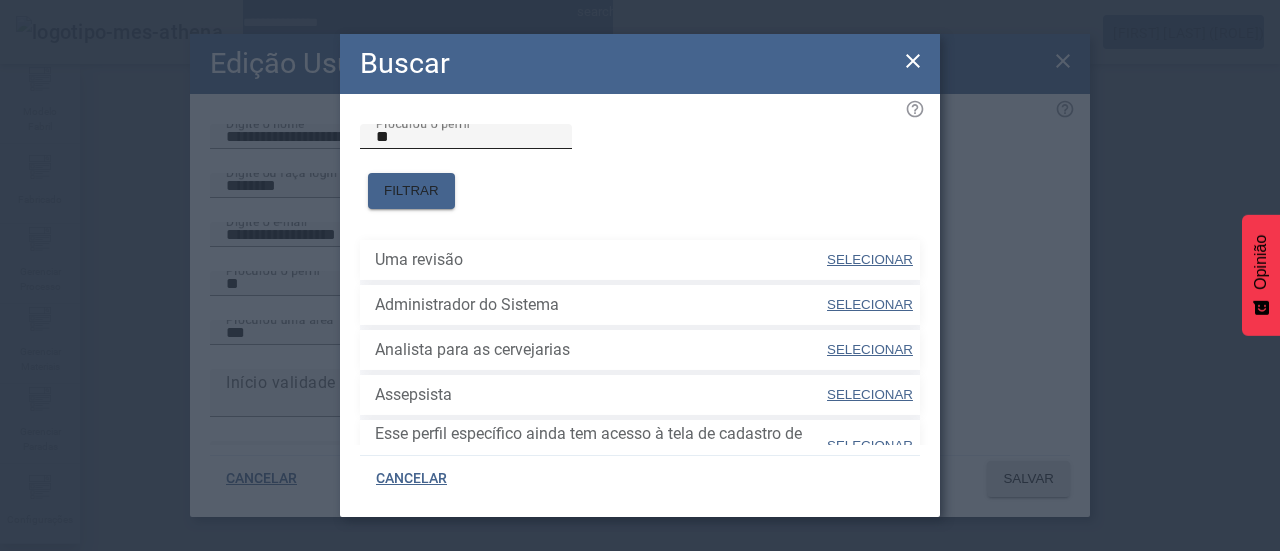 click on "Procurou o perfil **" 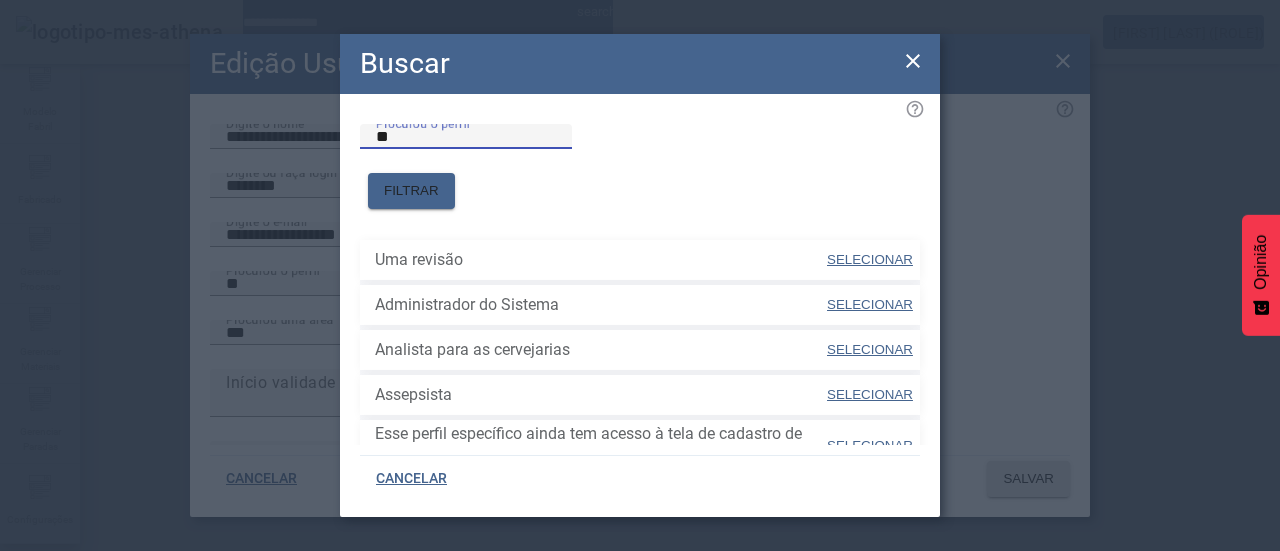 type on "*" 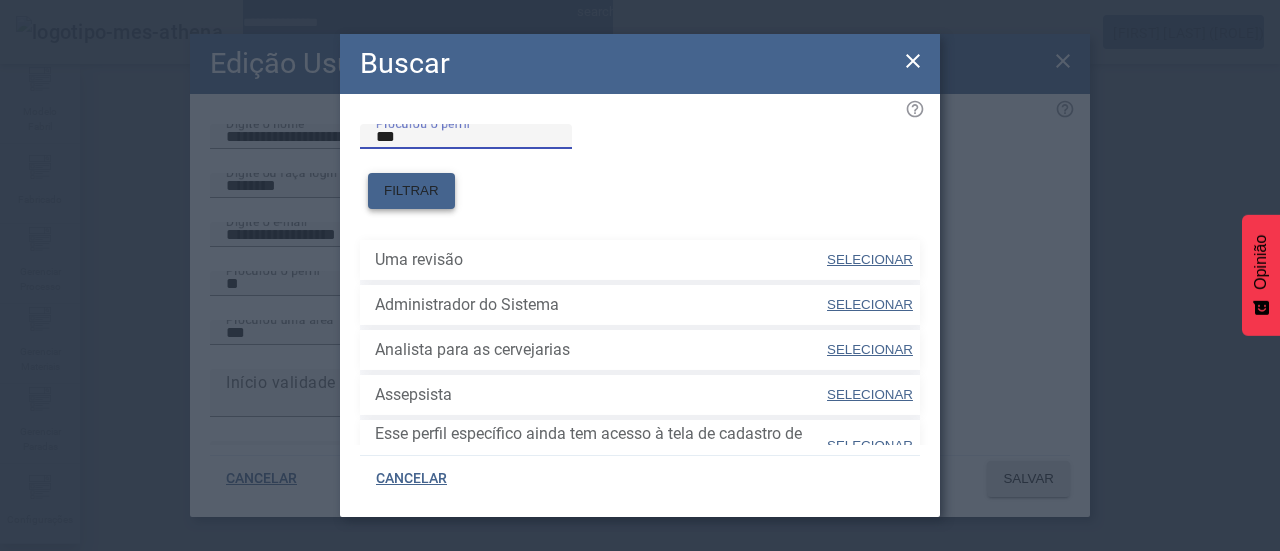 type on "***" 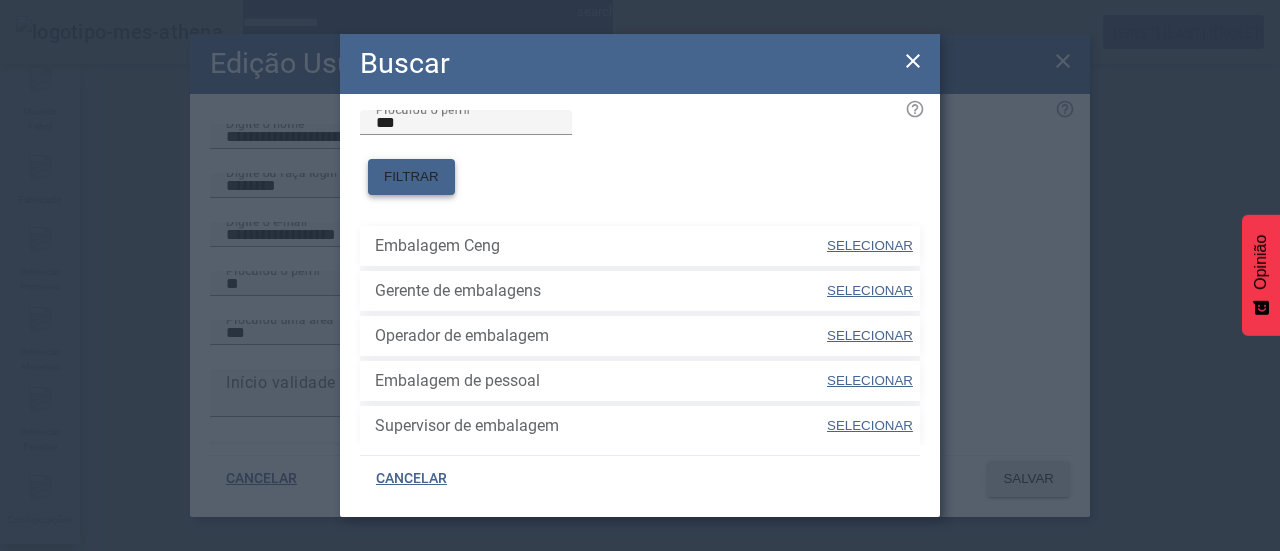 scroll, scrollTop: 0, scrollLeft: 0, axis: both 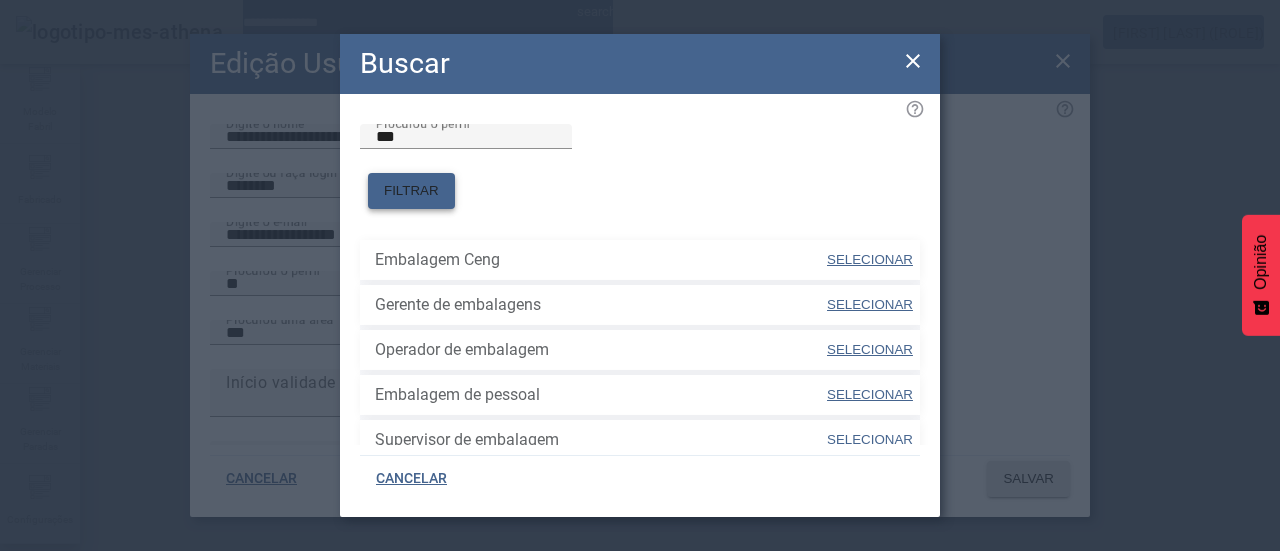 type 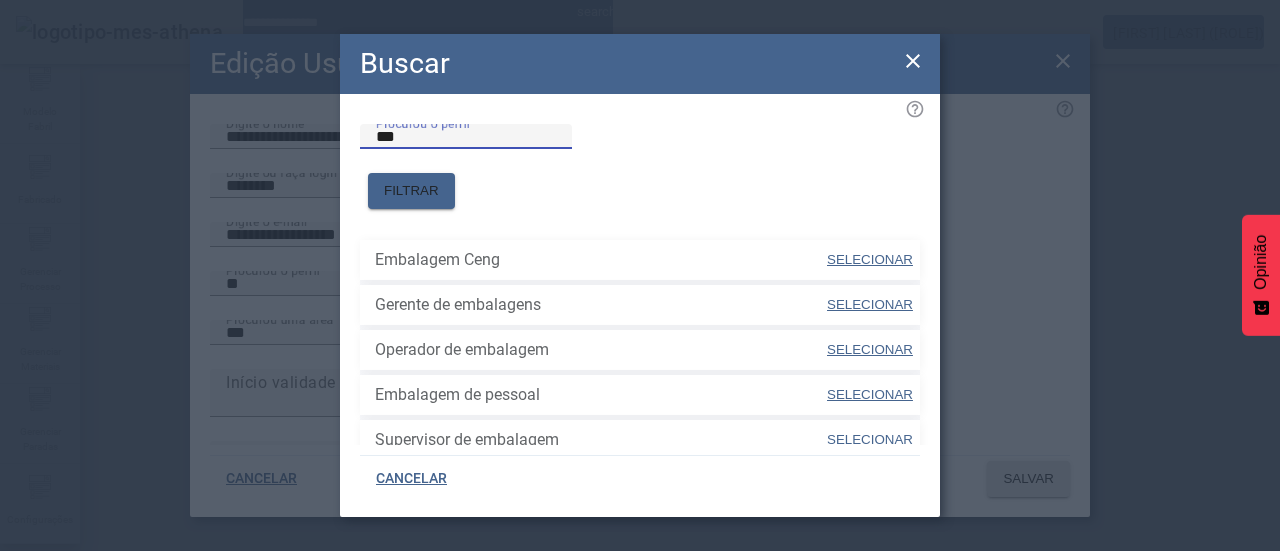 drag, startPoint x: 465, startPoint y: 161, endPoint x: 474, endPoint y: 147, distance: 16.643316 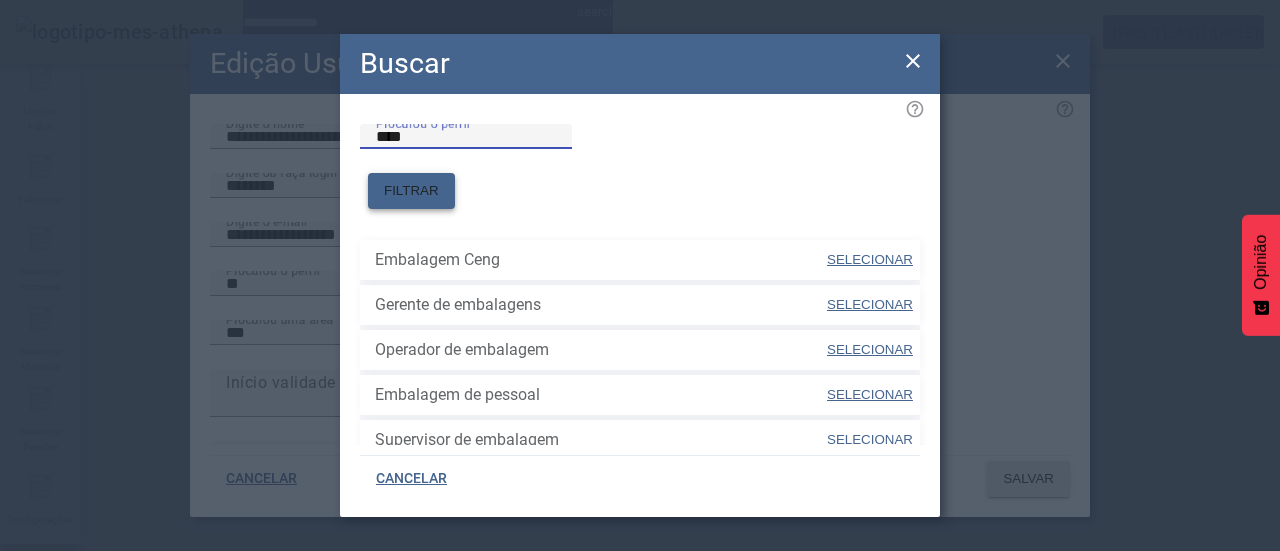 type on "****" 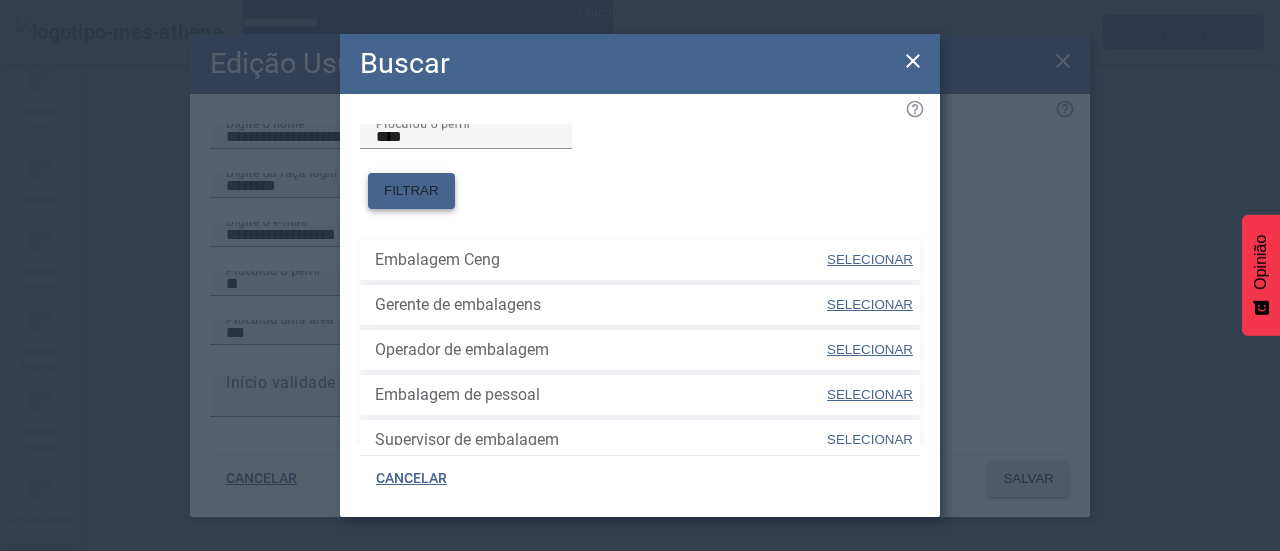 click on "FILTRAR" 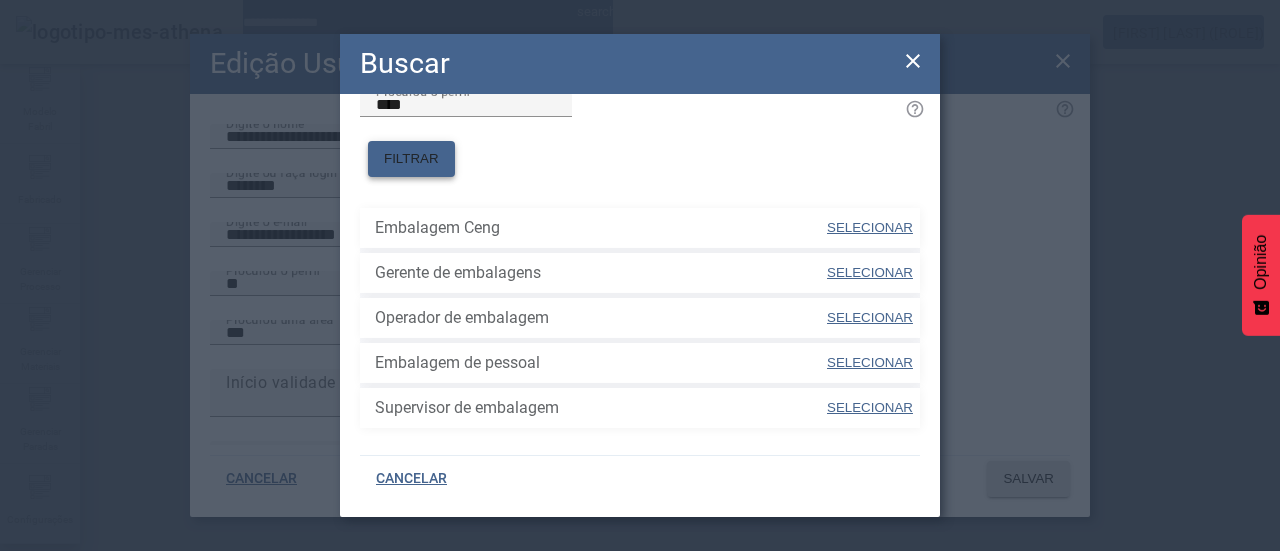 scroll, scrollTop: 48, scrollLeft: 0, axis: vertical 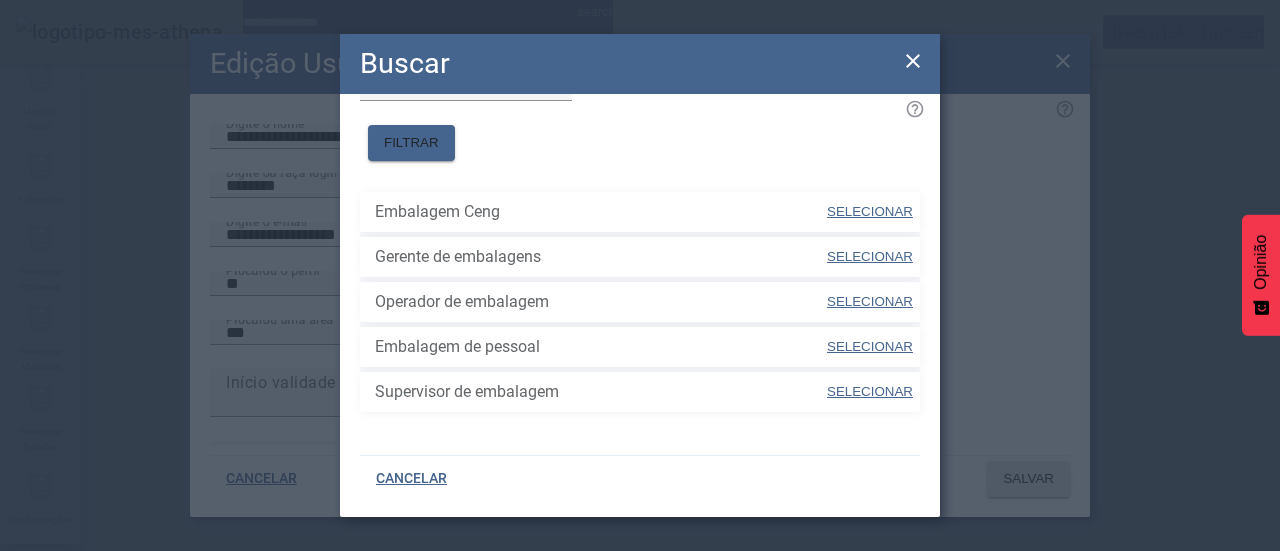 click 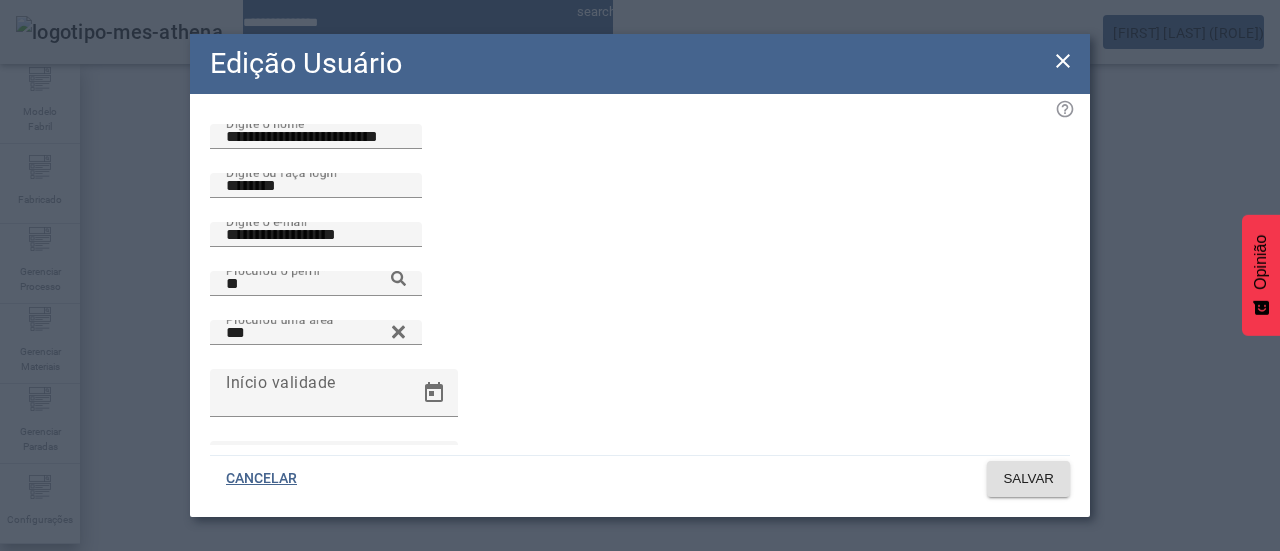 click 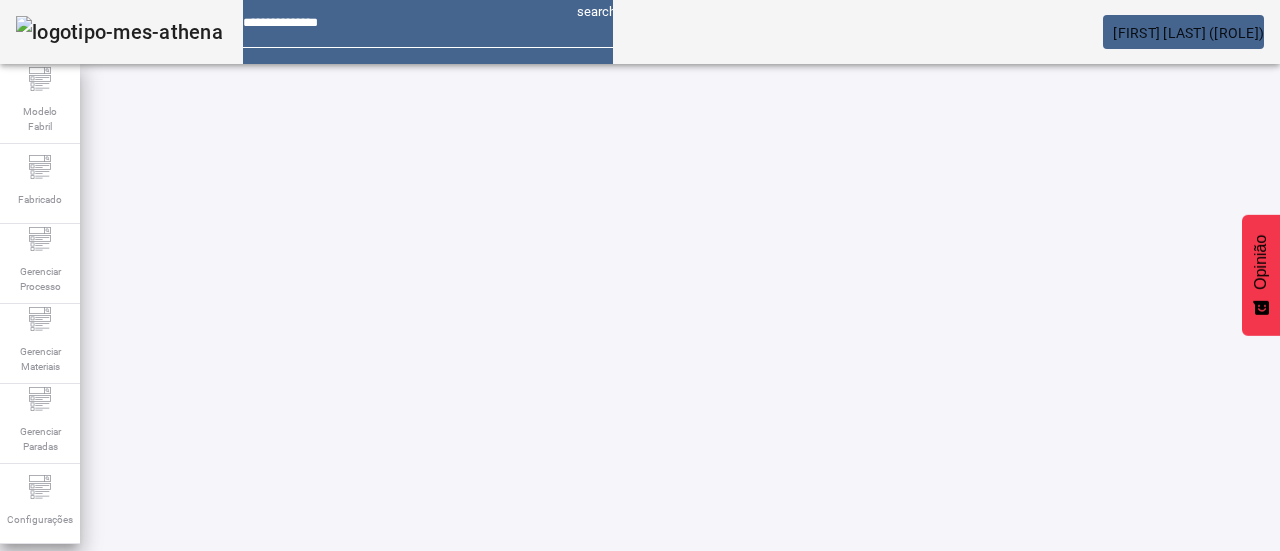click 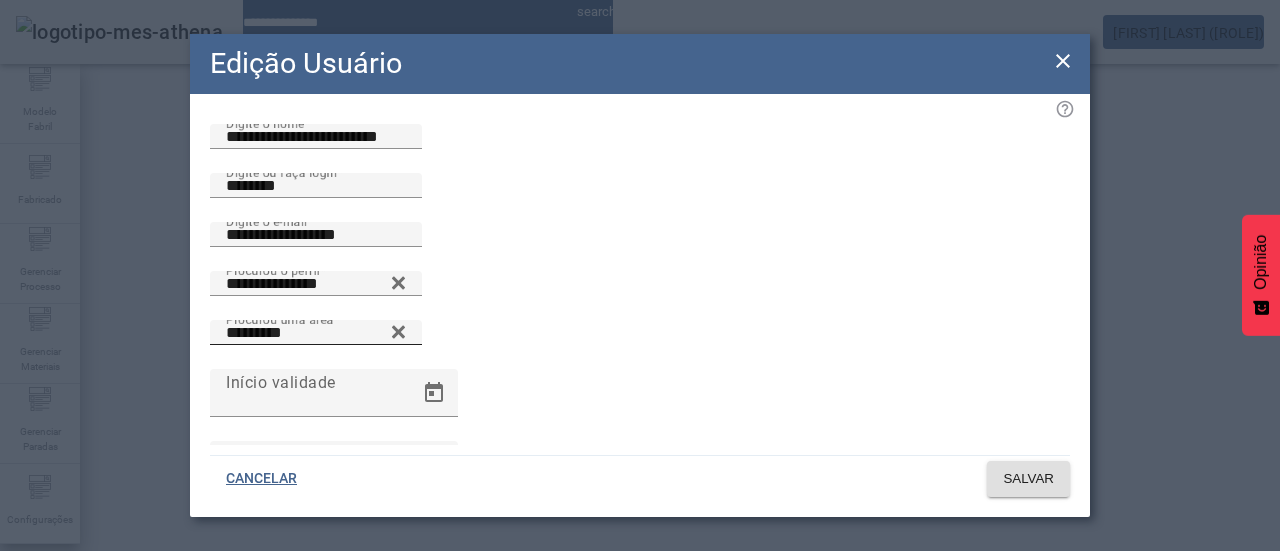 click 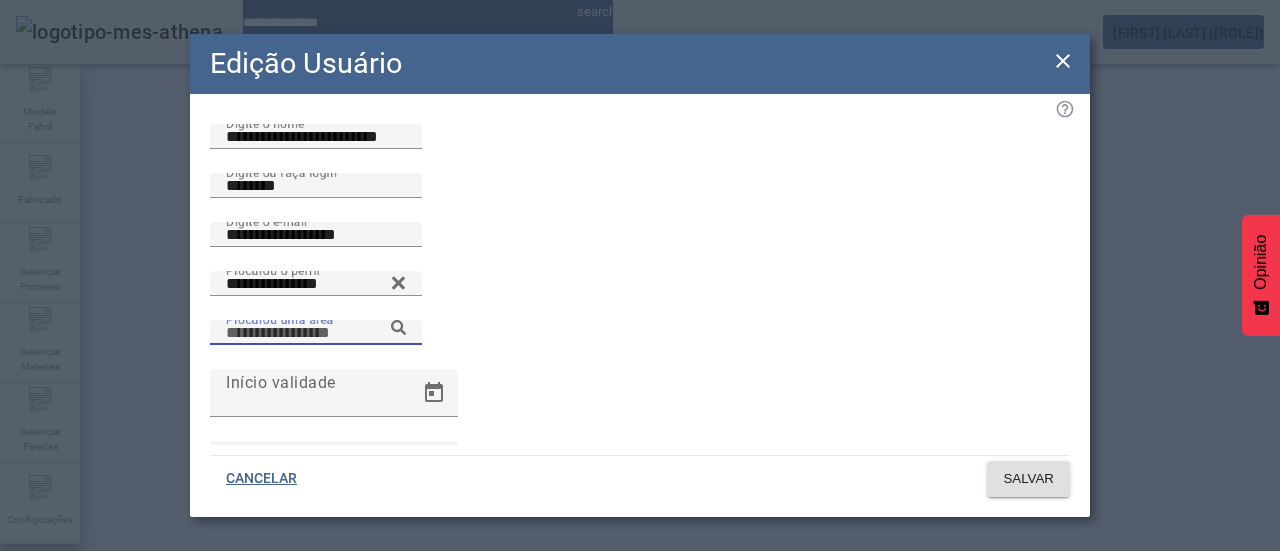 click on "Procurou uma área" at bounding box center [316, 333] 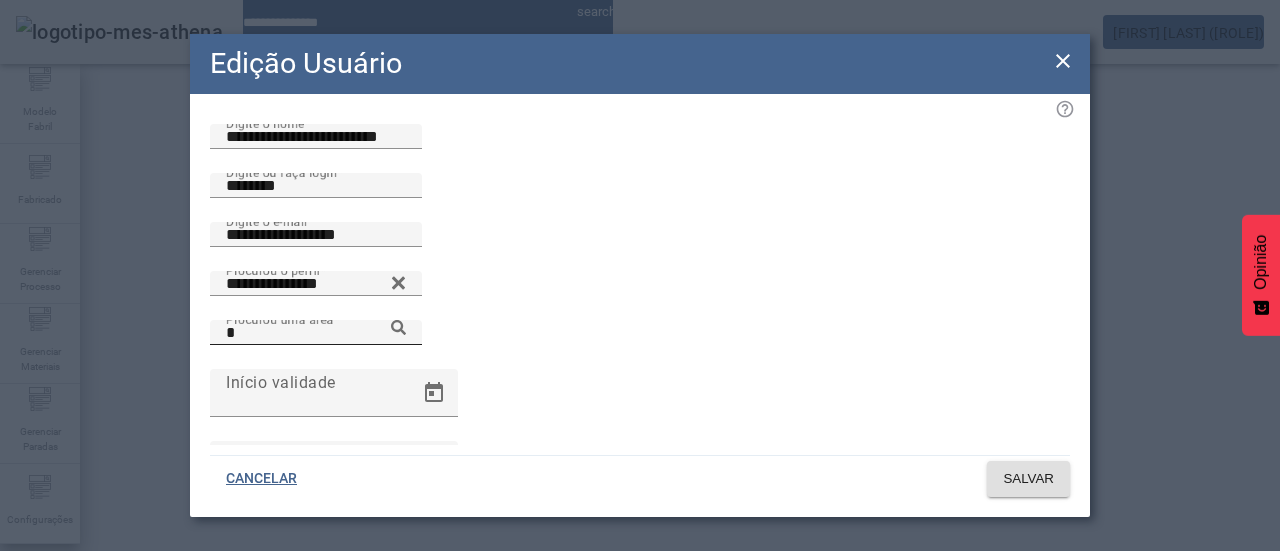 click 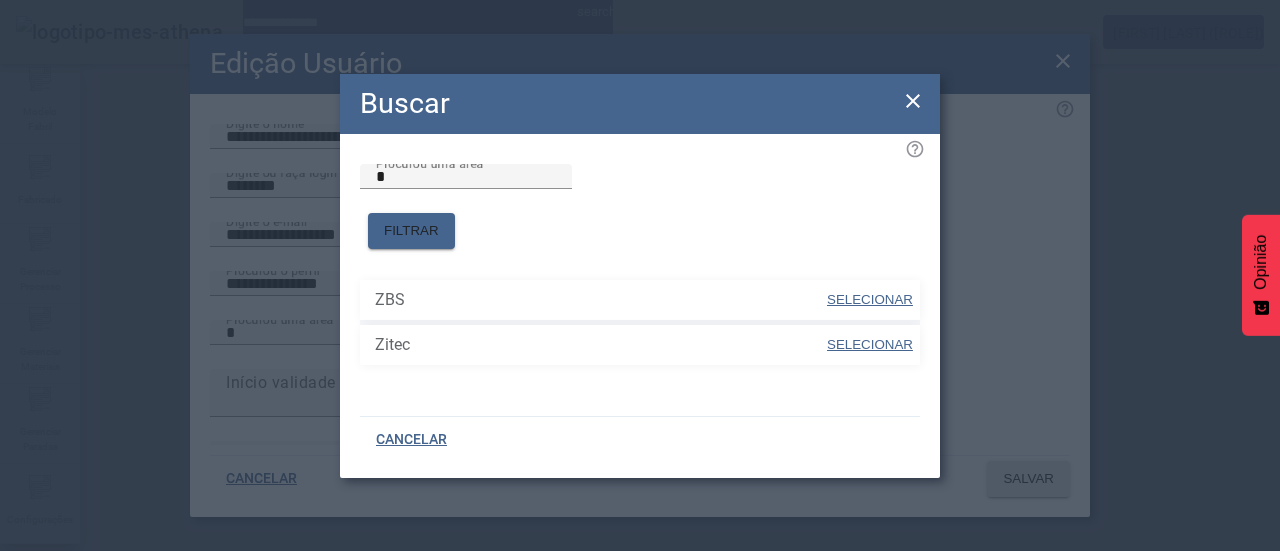 click on "SELECIONAR" at bounding box center [870, 299] 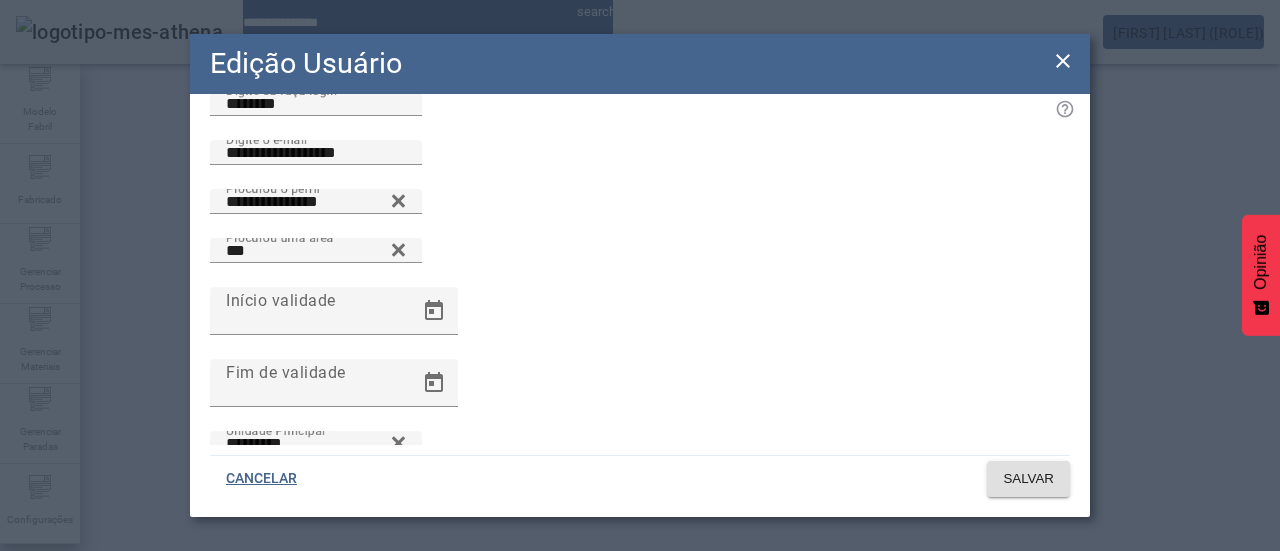scroll, scrollTop: 181, scrollLeft: 0, axis: vertical 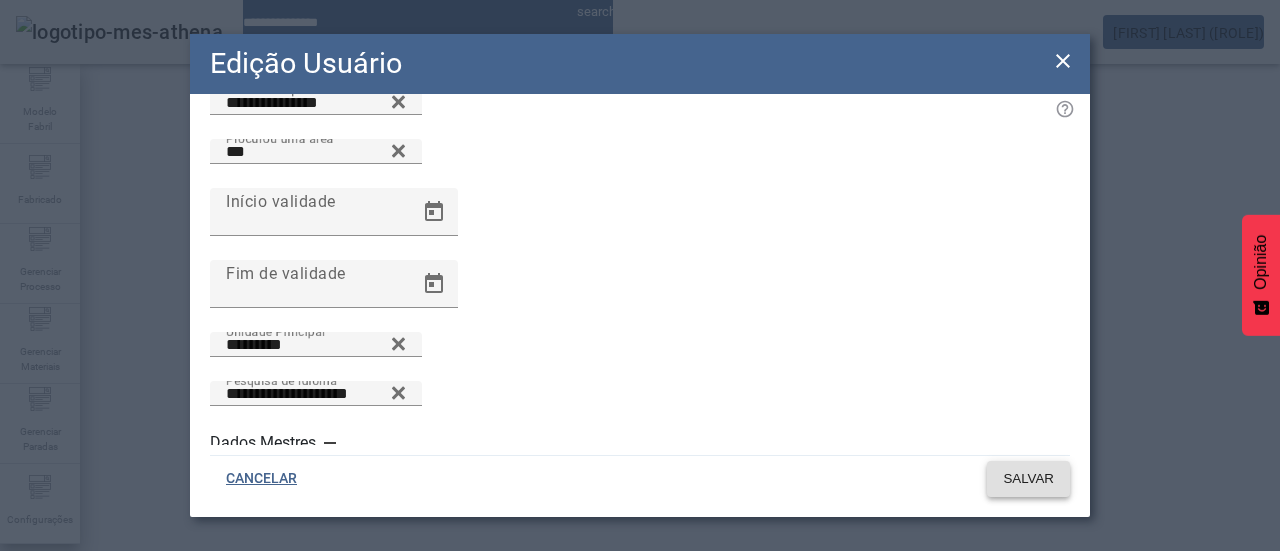 click on "SALVAR" 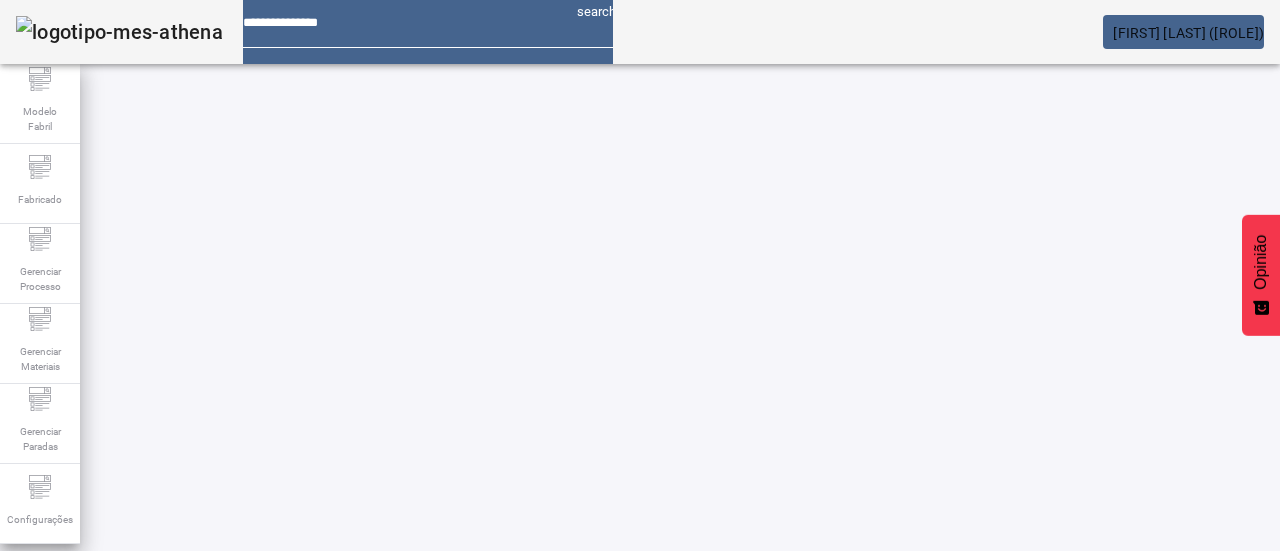 click 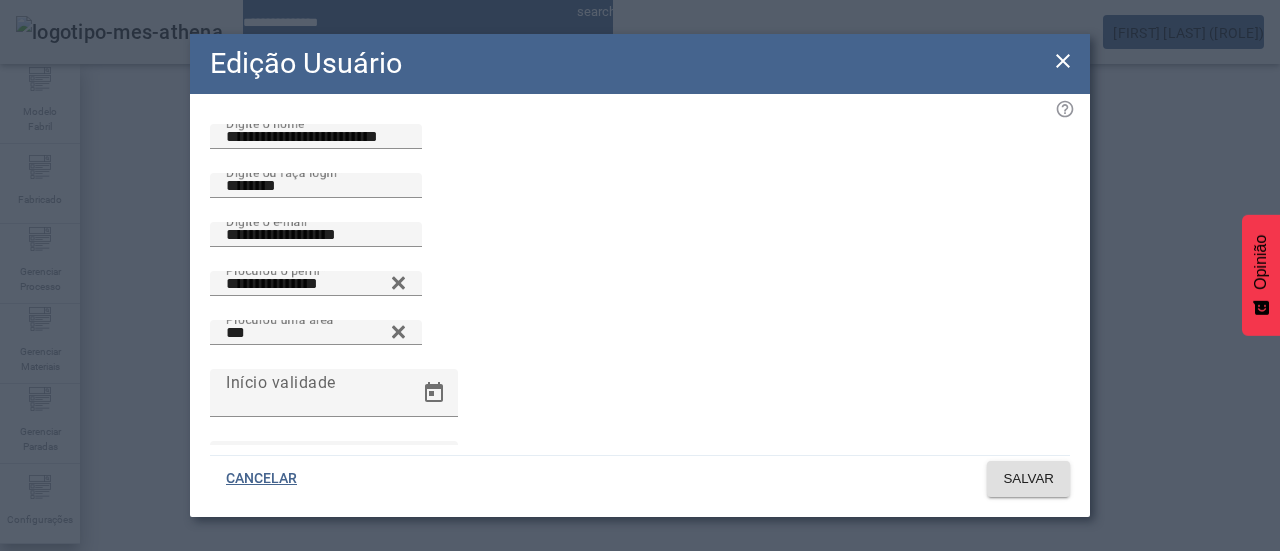 click 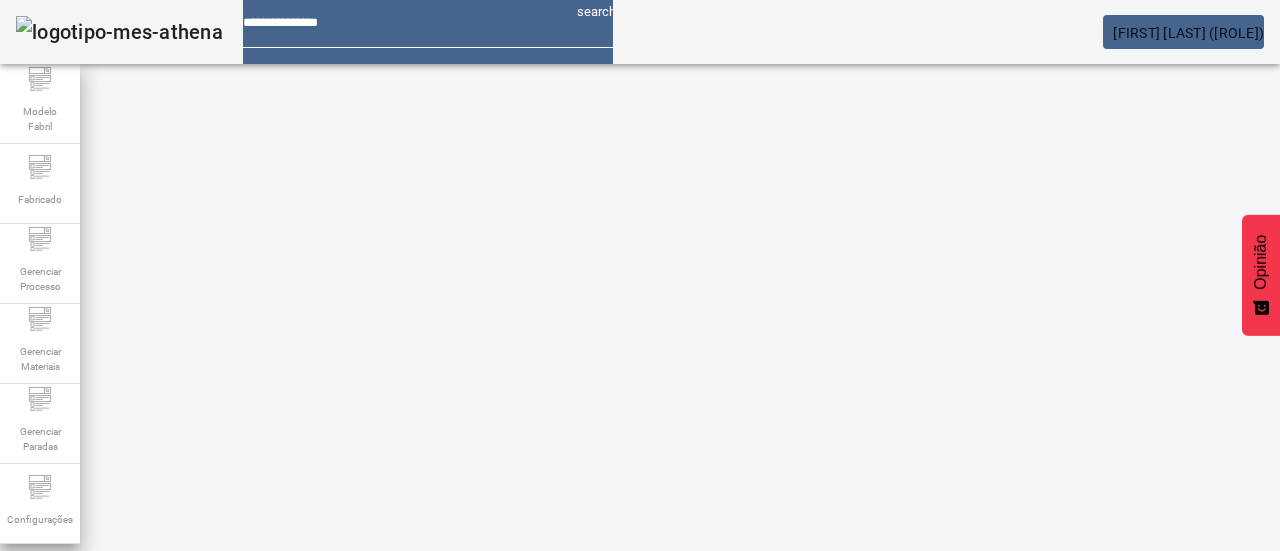 click 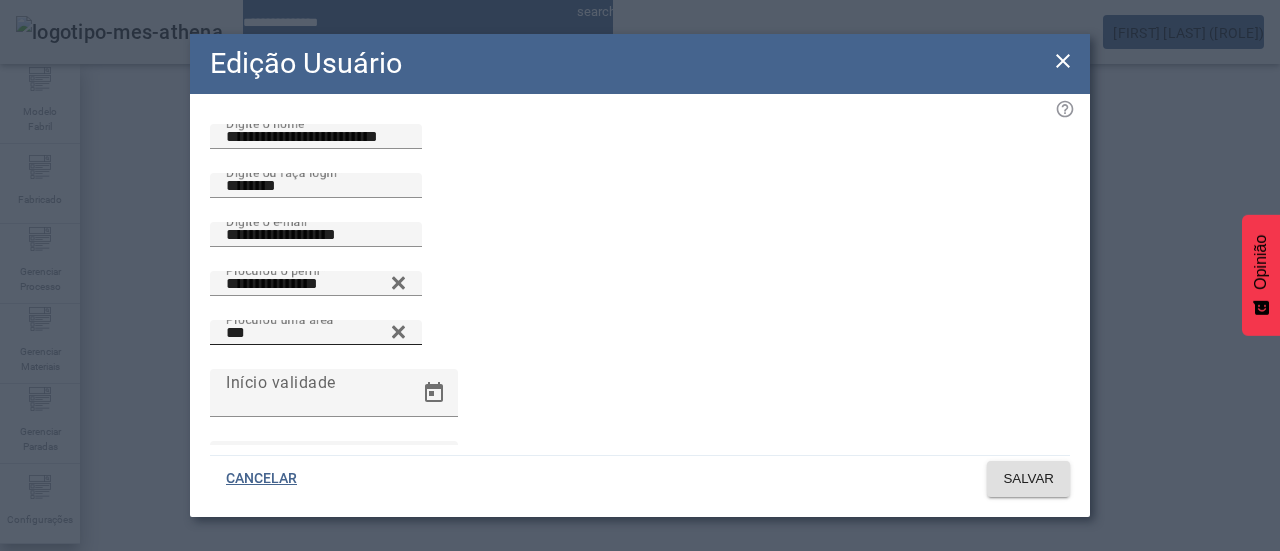 click 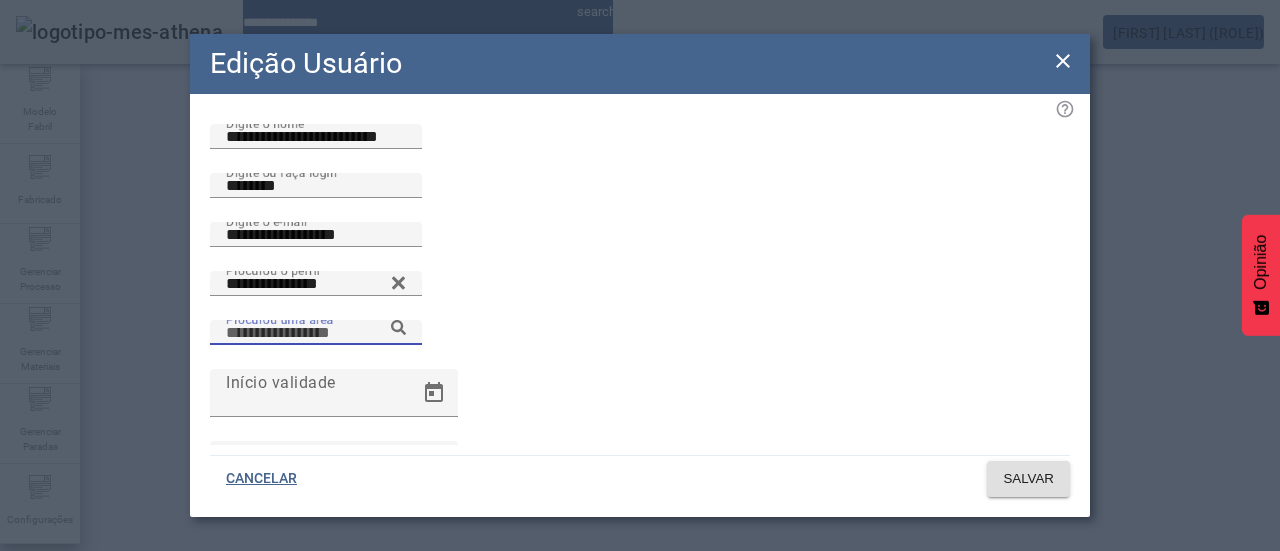 click on "Procurou uma área" at bounding box center [316, 333] 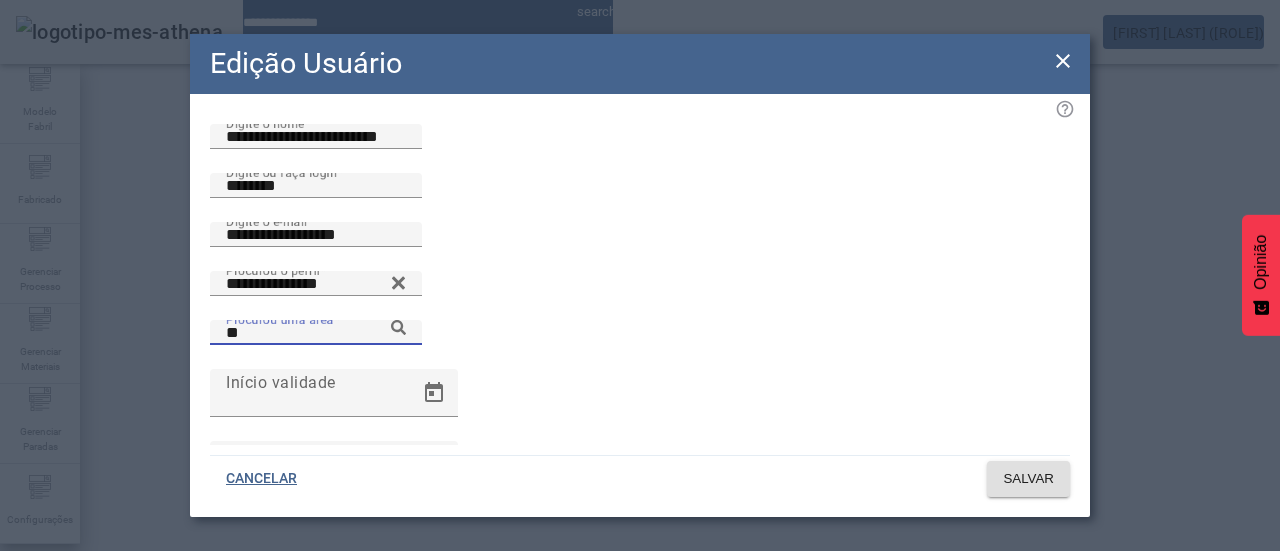 type on "**" 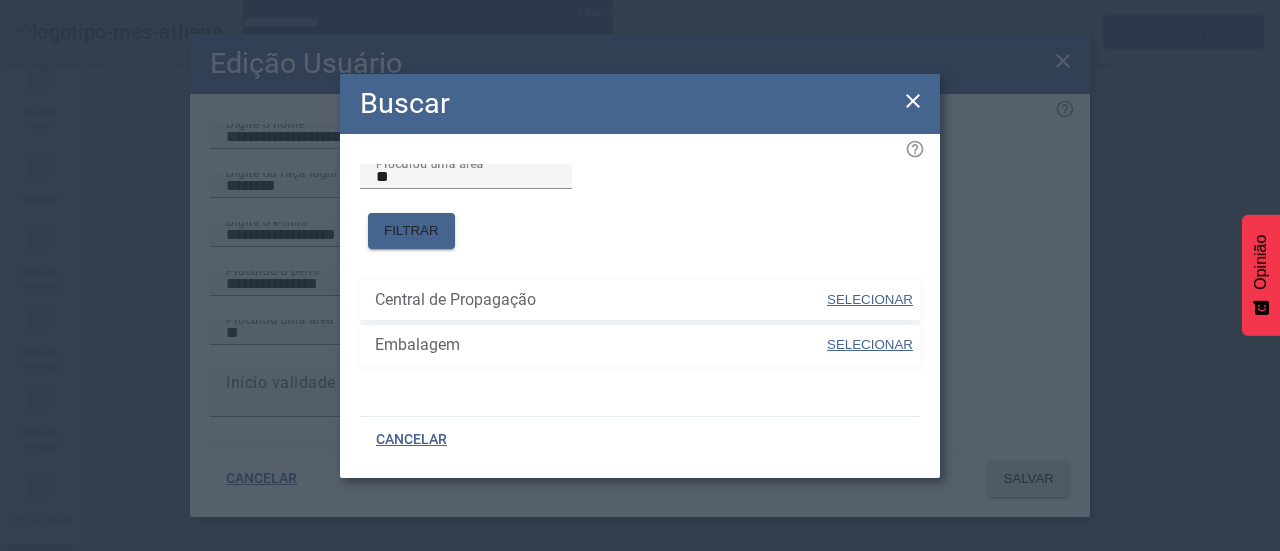 click 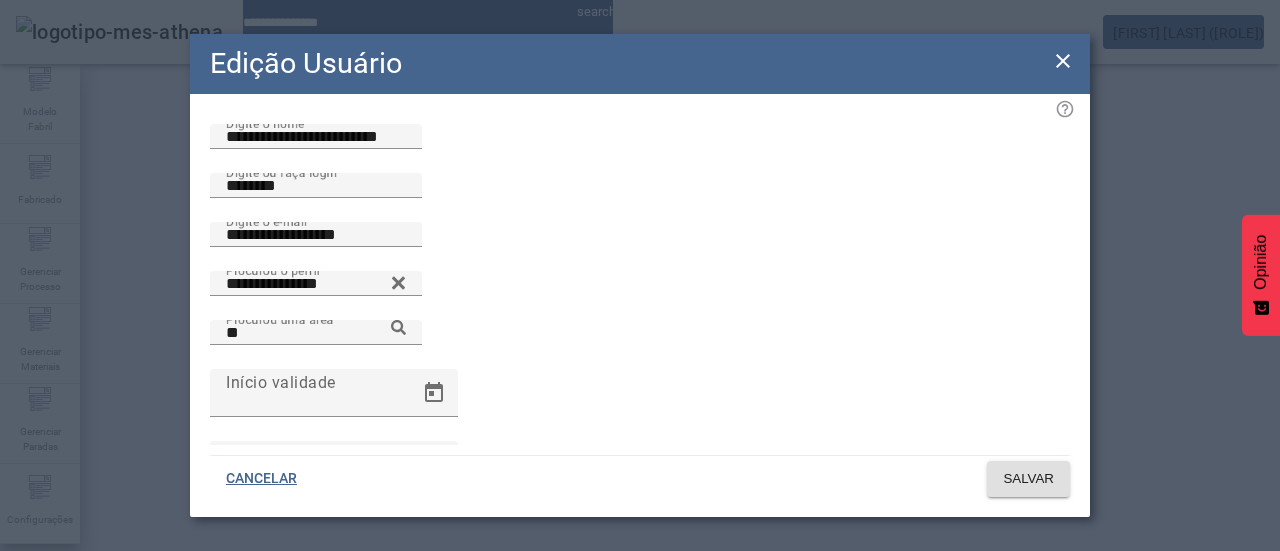click 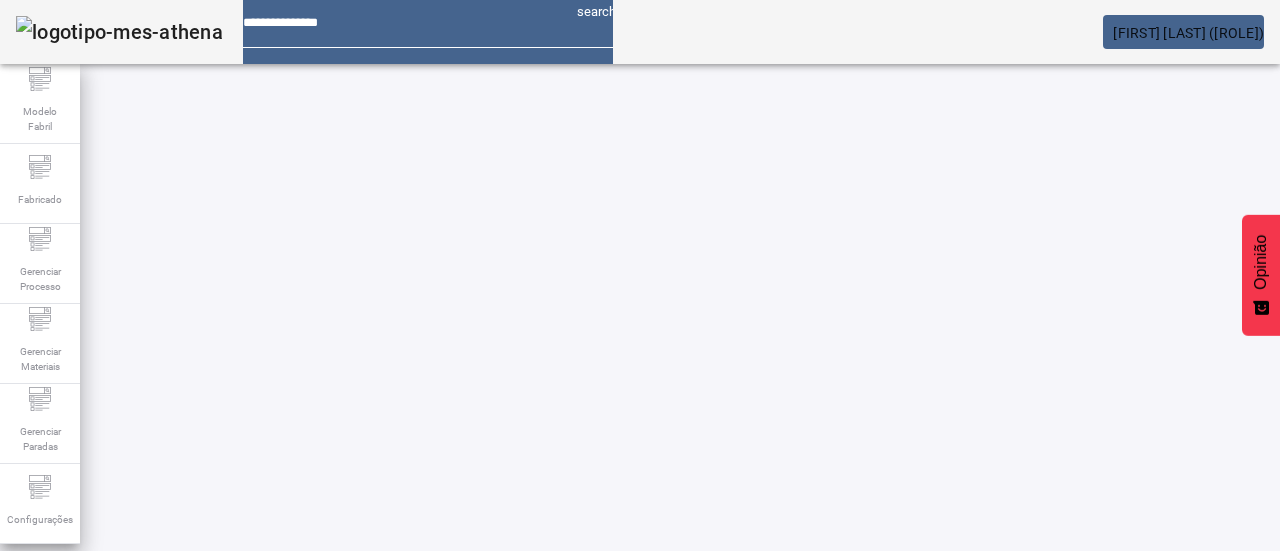 click 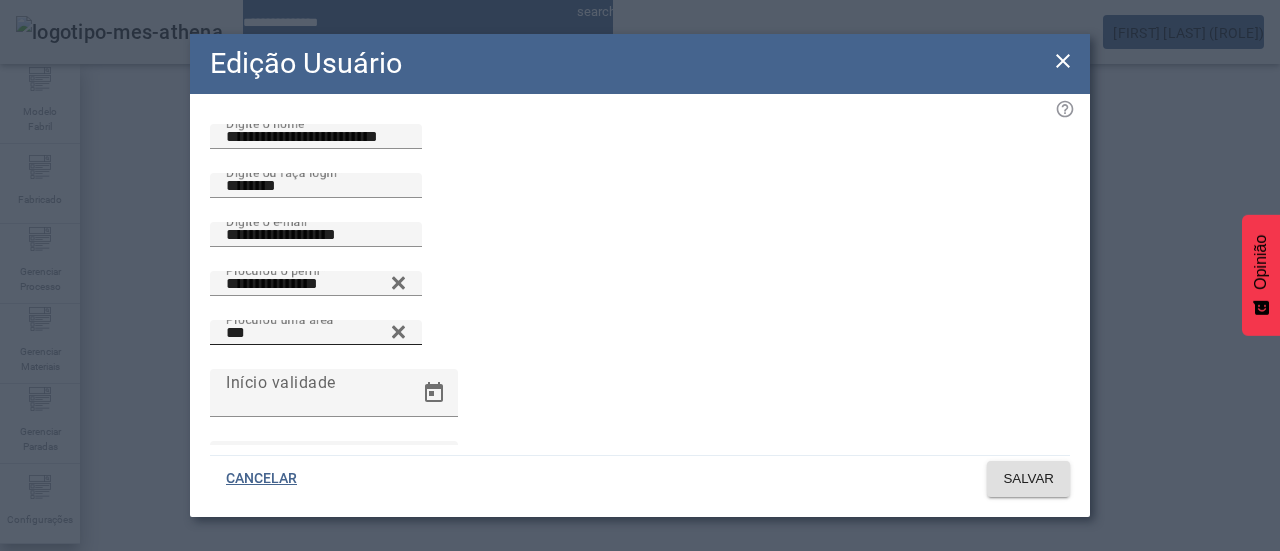 click 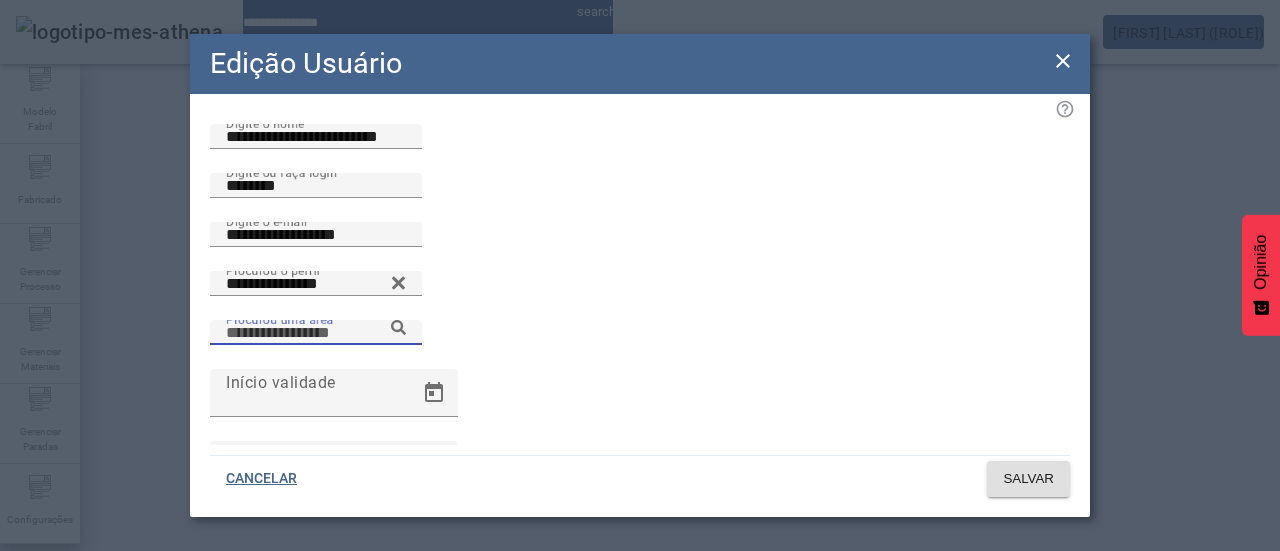click on "Procurou uma área" at bounding box center [316, 333] 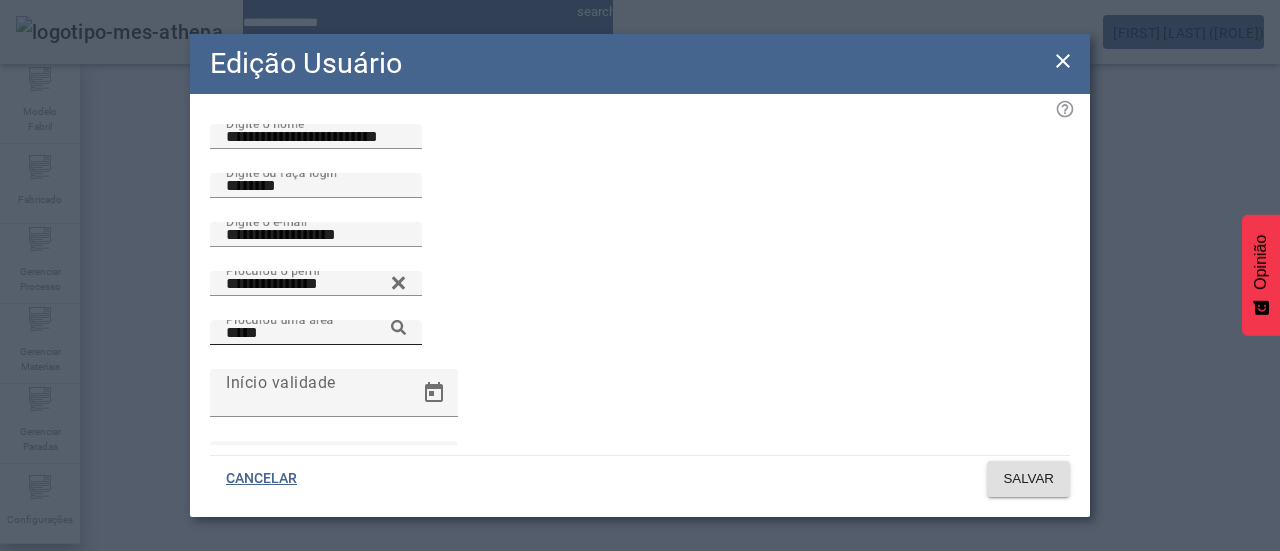 click 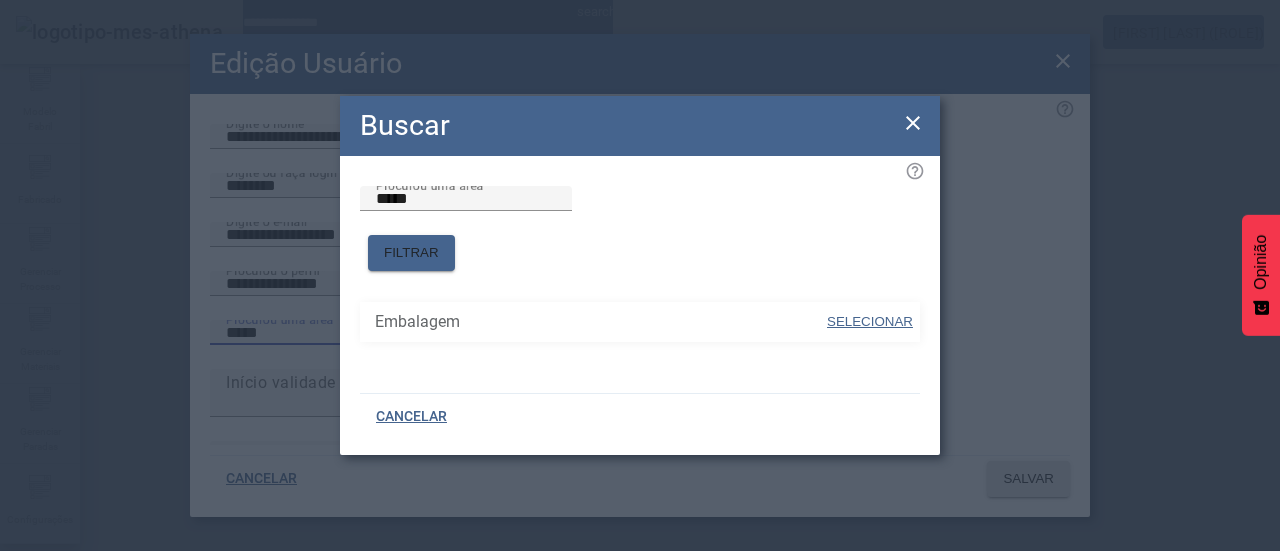 click on "SELECIONAR" at bounding box center [870, 321] 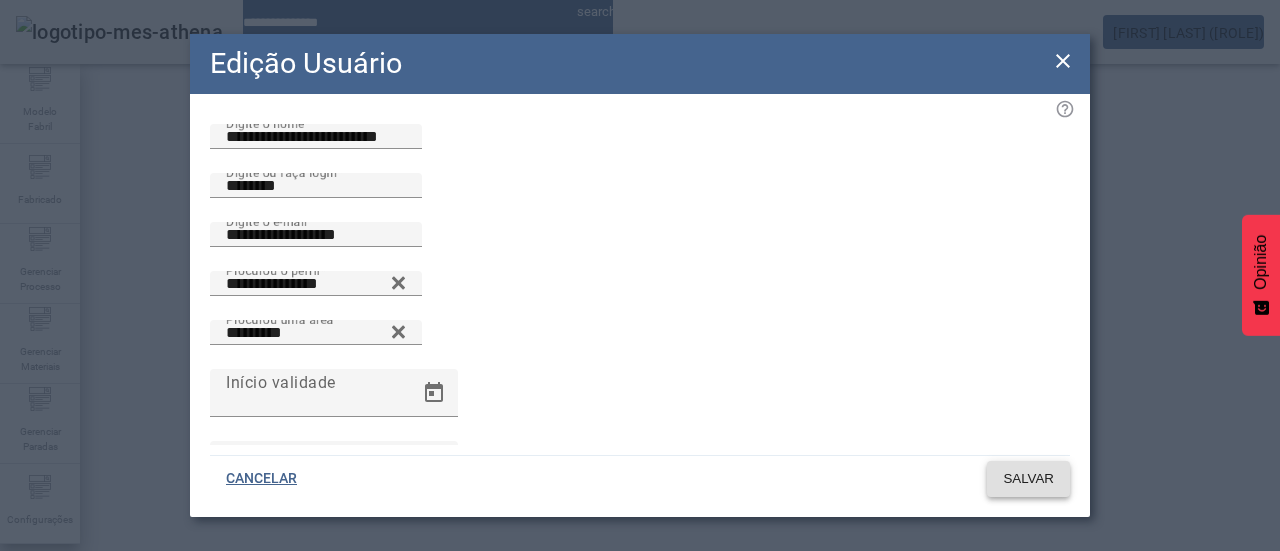 click on "SALVAR" 